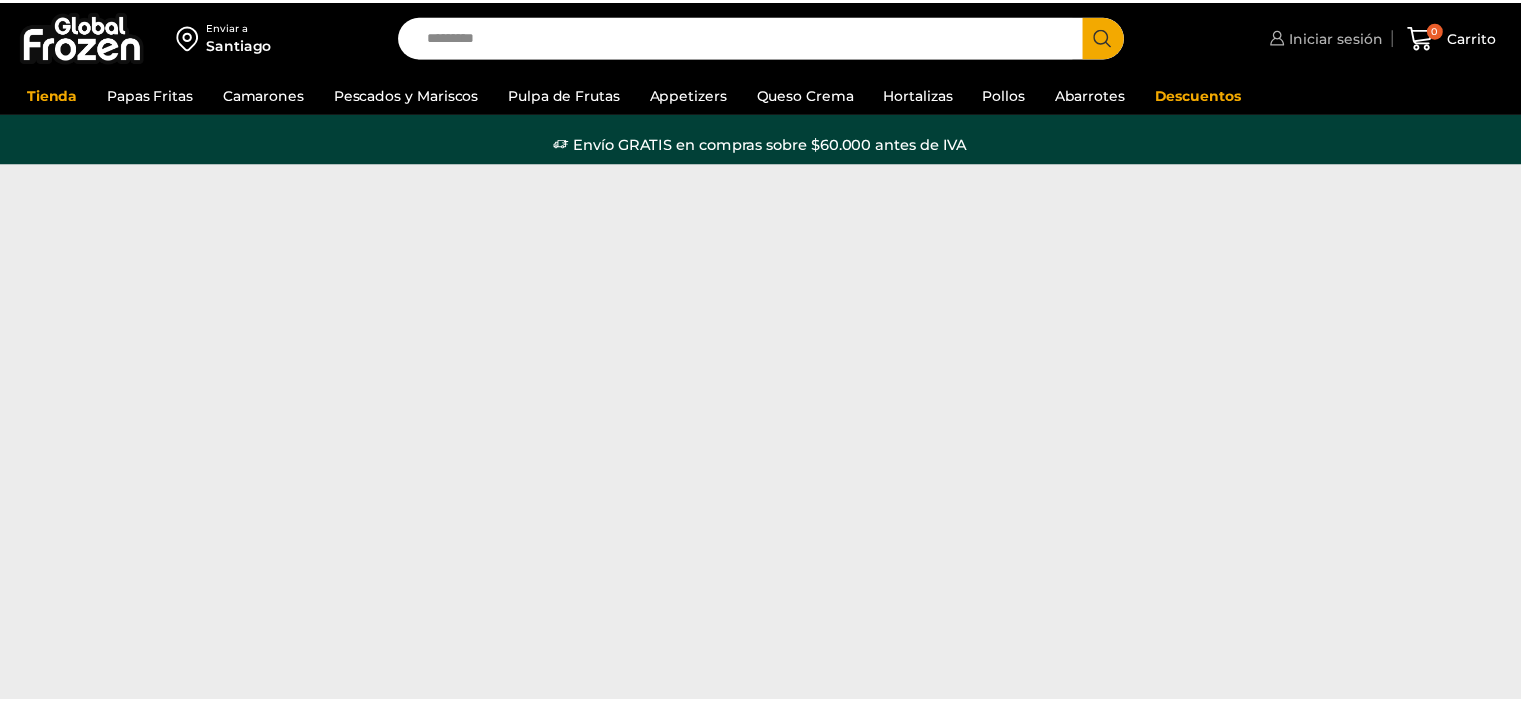 scroll, scrollTop: 0, scrollLeft: 0, axis: both 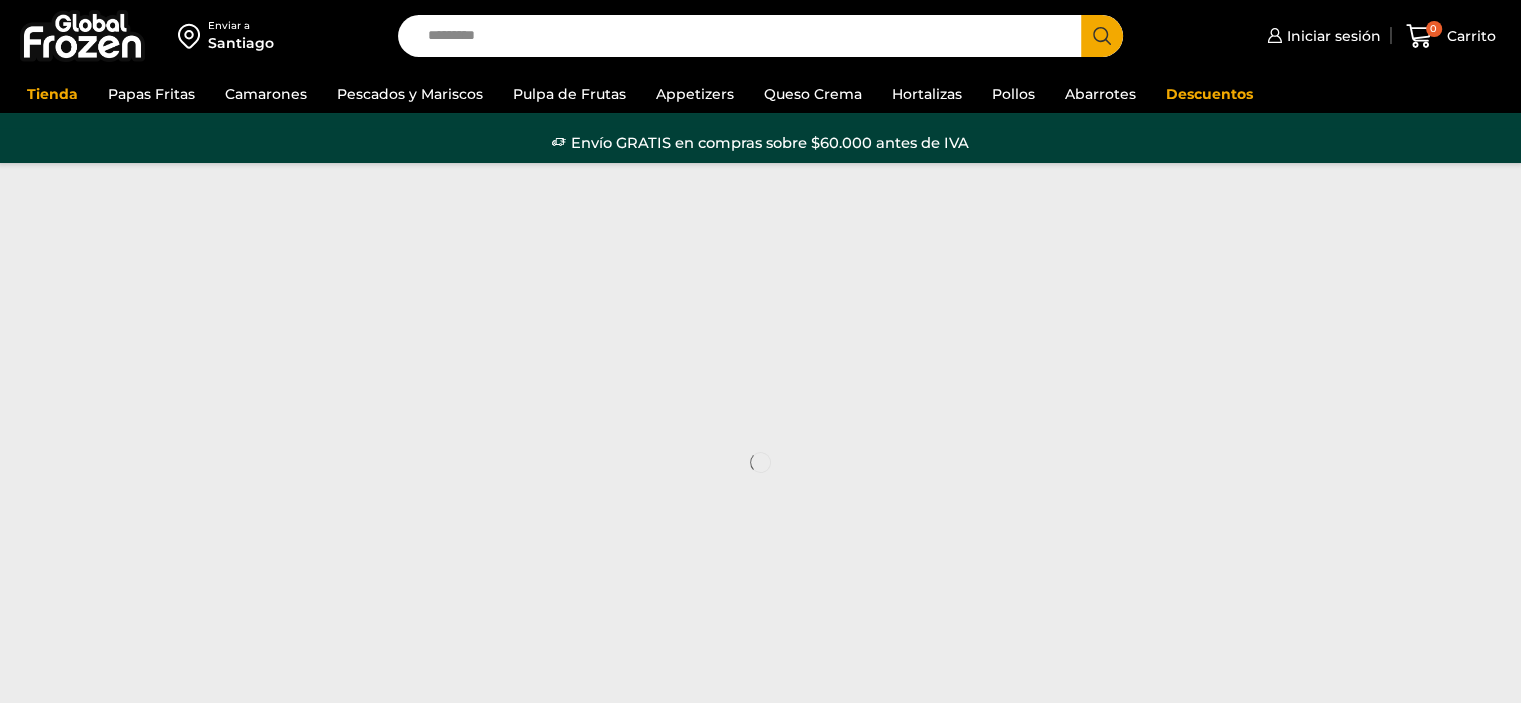 click at bounding box center (1391, 36) 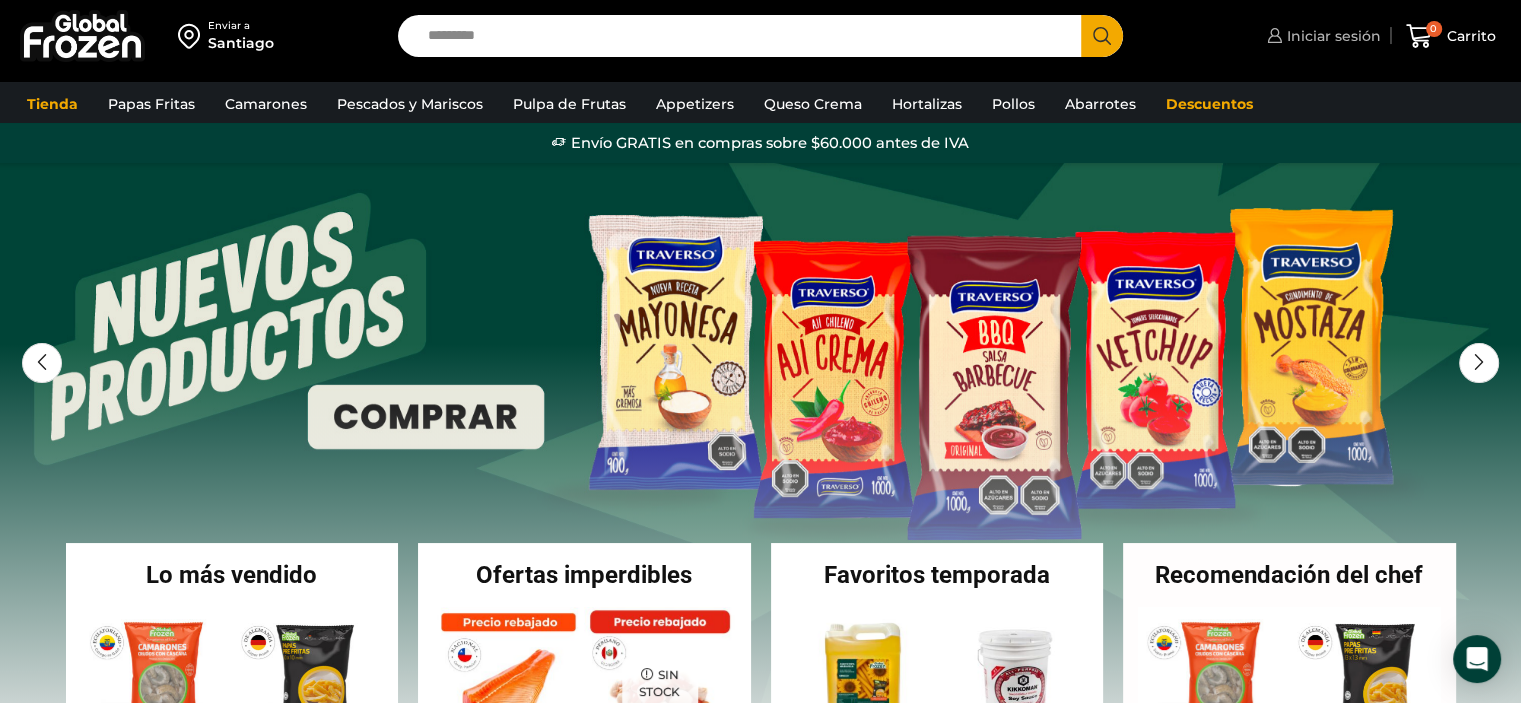 click on "Iniciar sesión" at bounding box center [1331, 36] 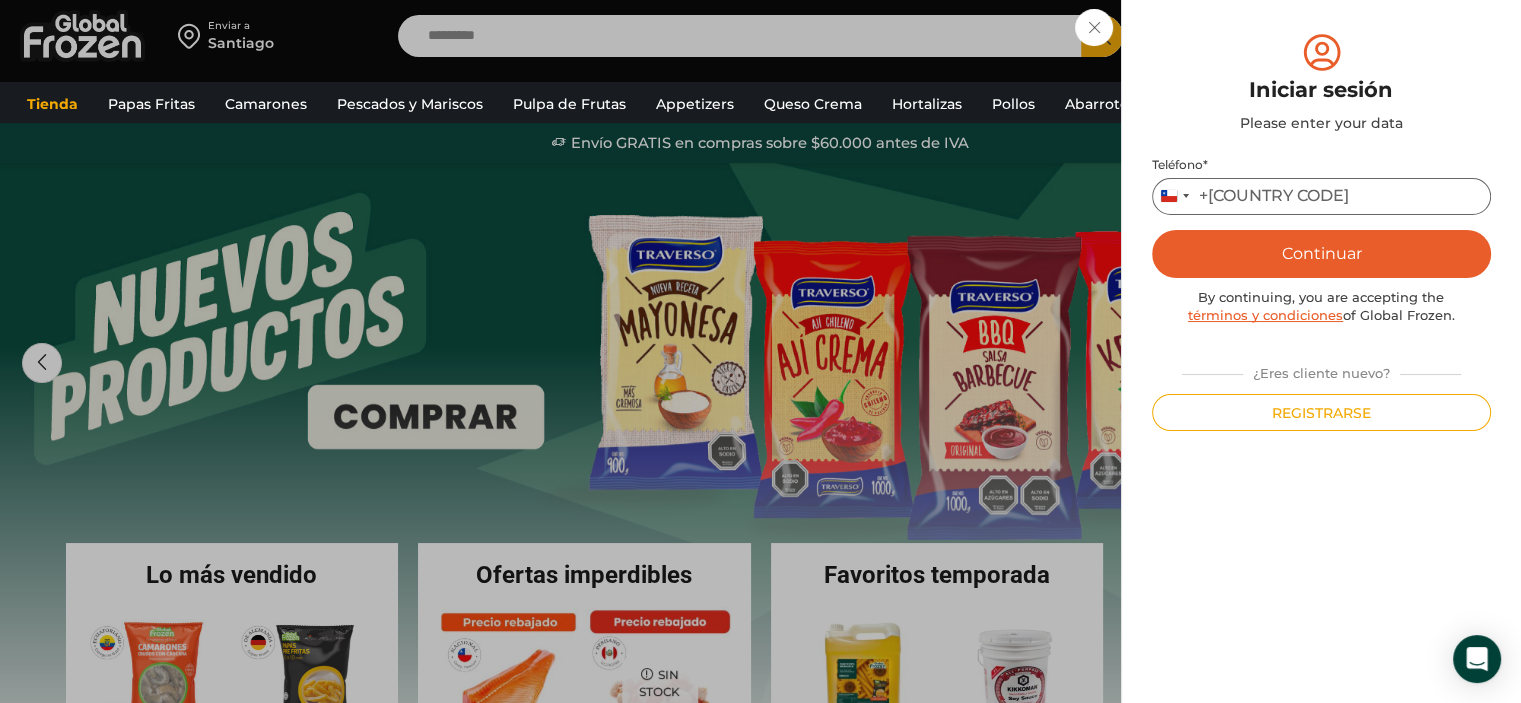 click on "Teléfono
*" at bounding box center (1321, 196) 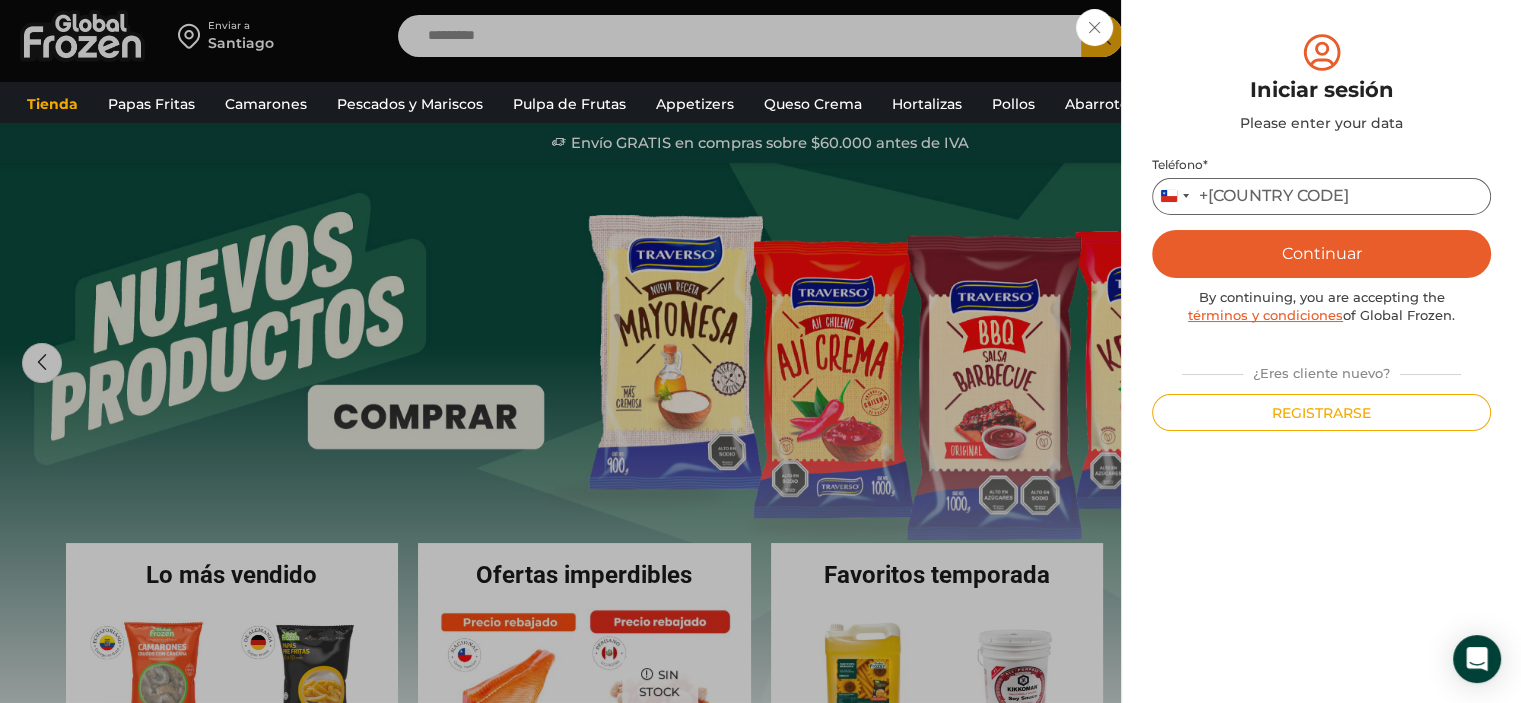 type on "*********" 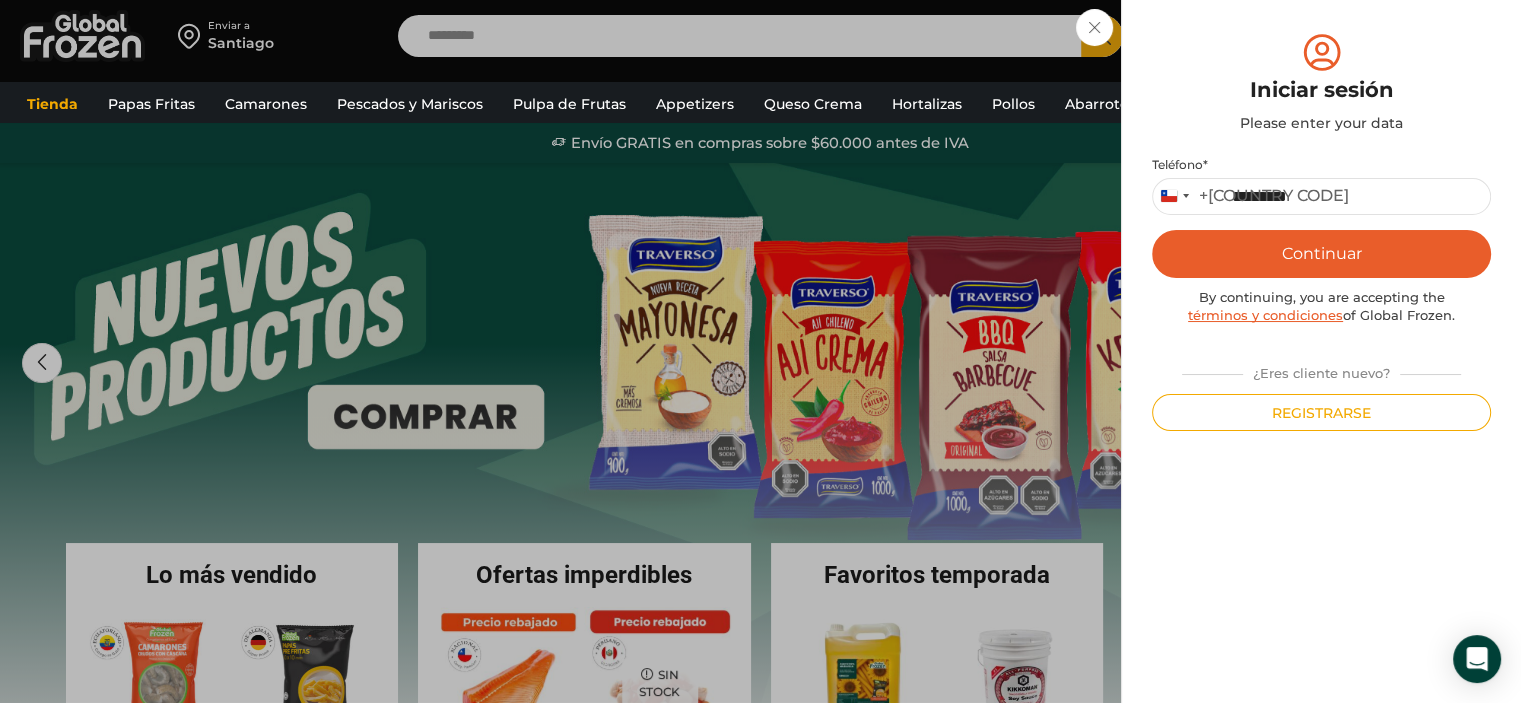 click on "Continuar" at bounding box center [1321, 254] 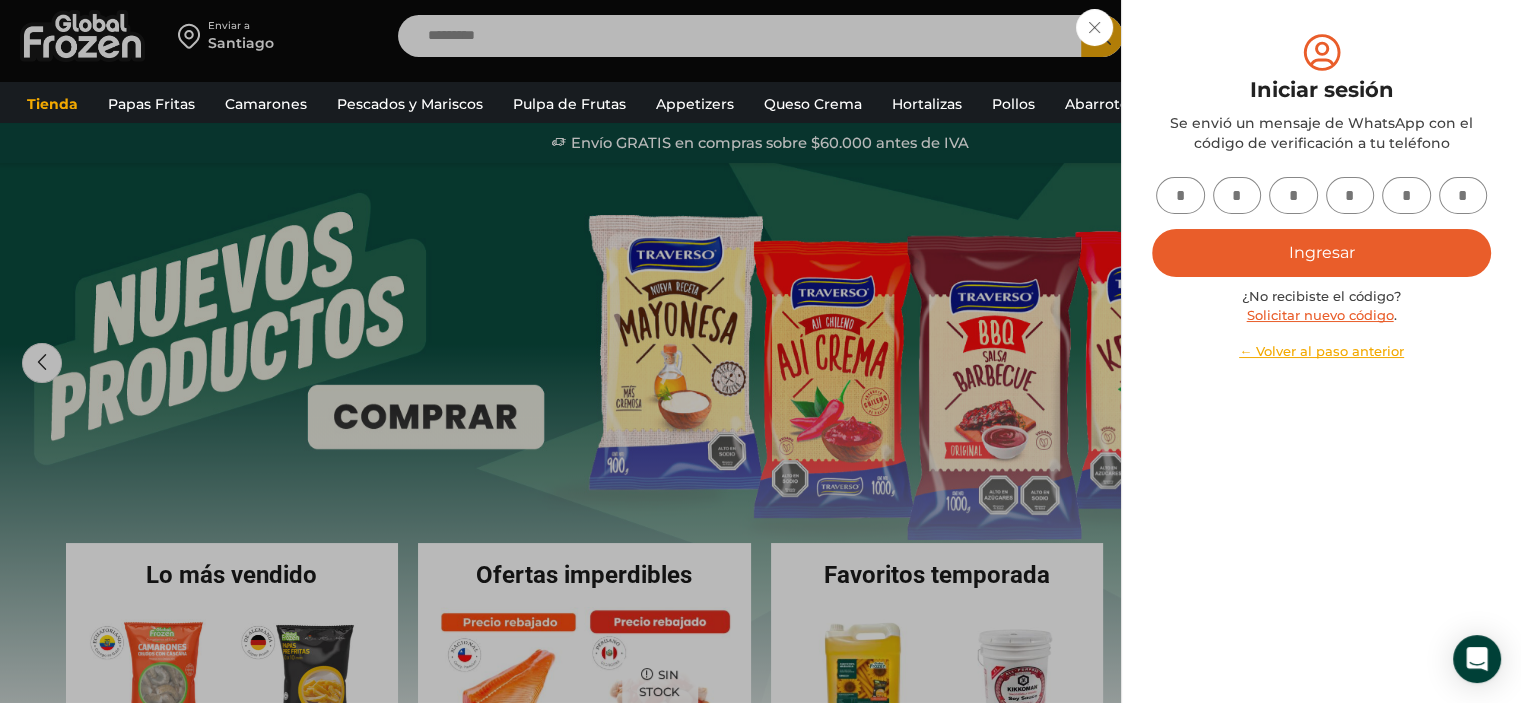 click at bounding box center [1180, 195] 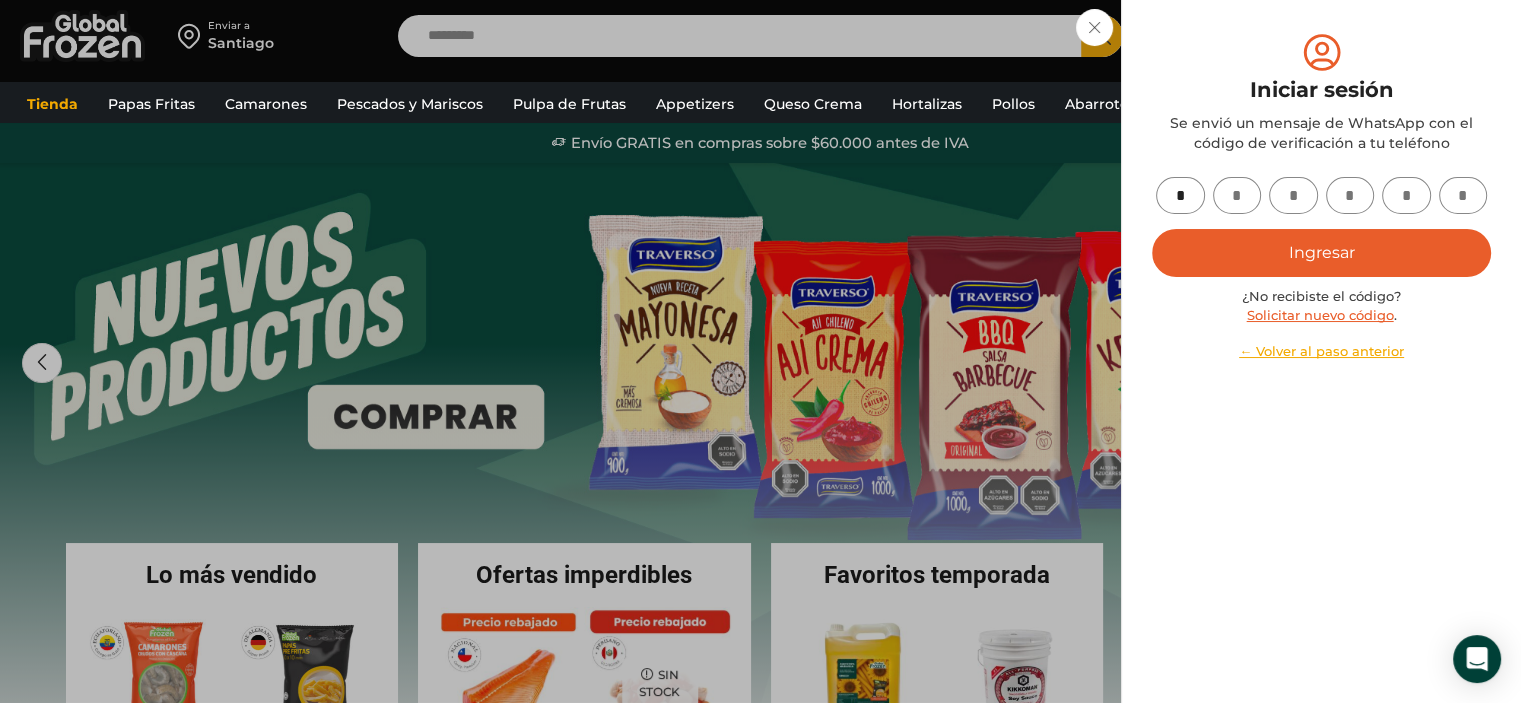 type on "*" 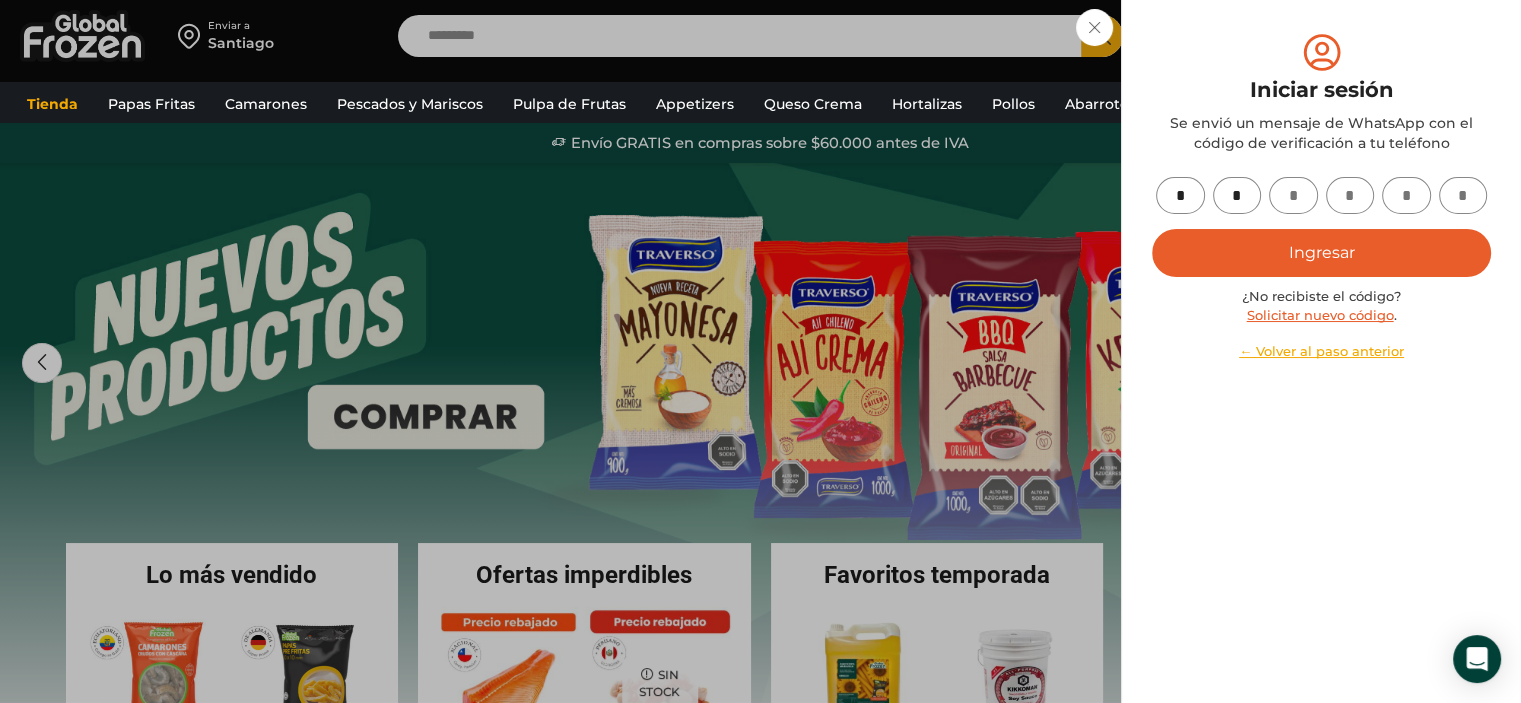 type on "*" 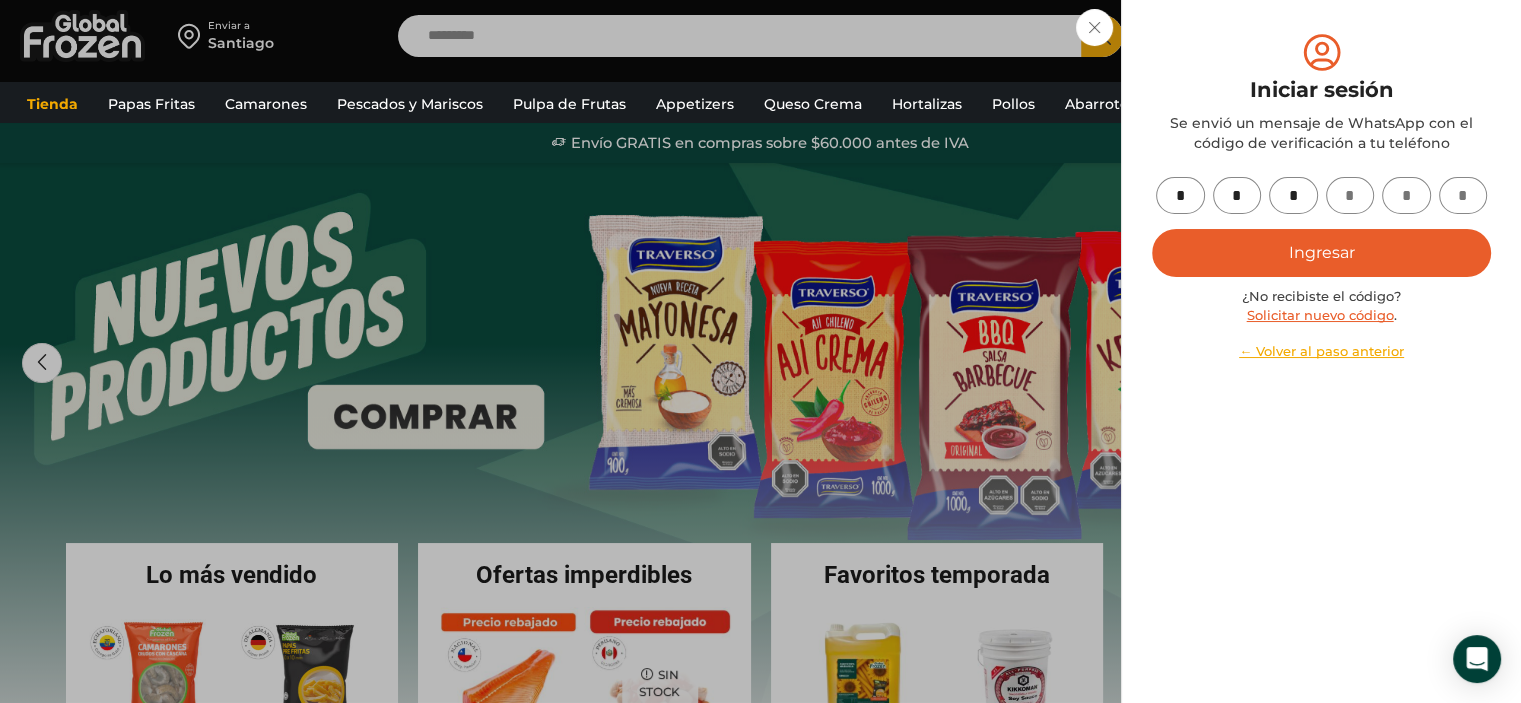 type on "*" 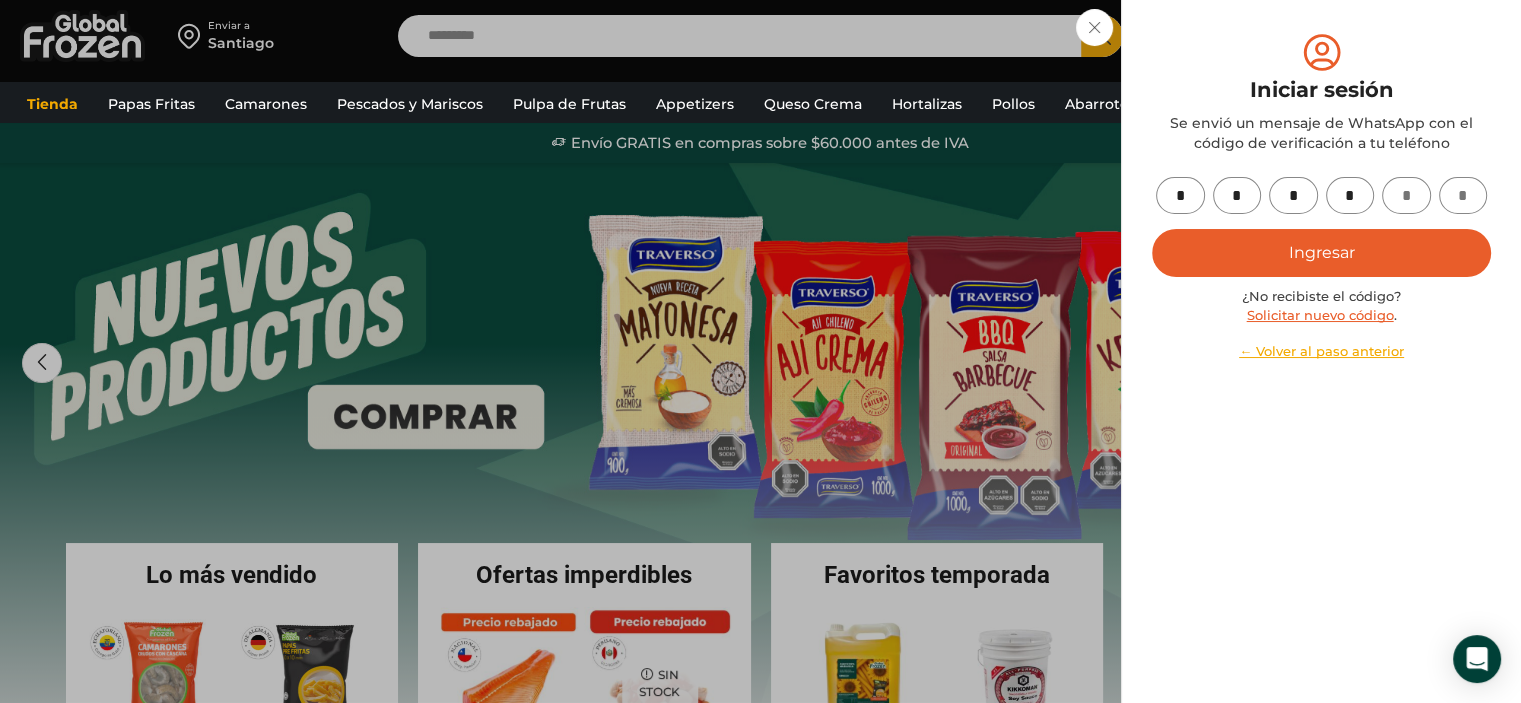 type on "*" 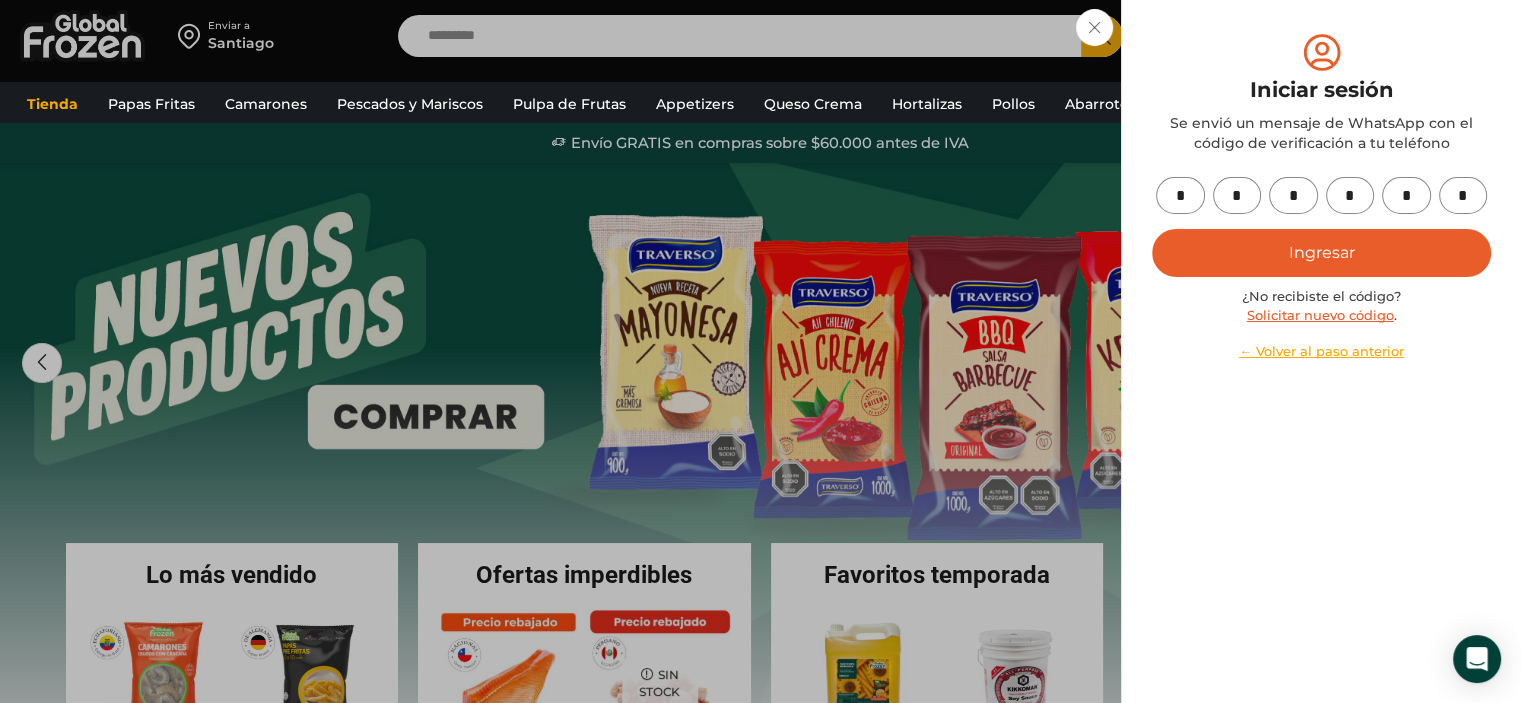 type on "*" 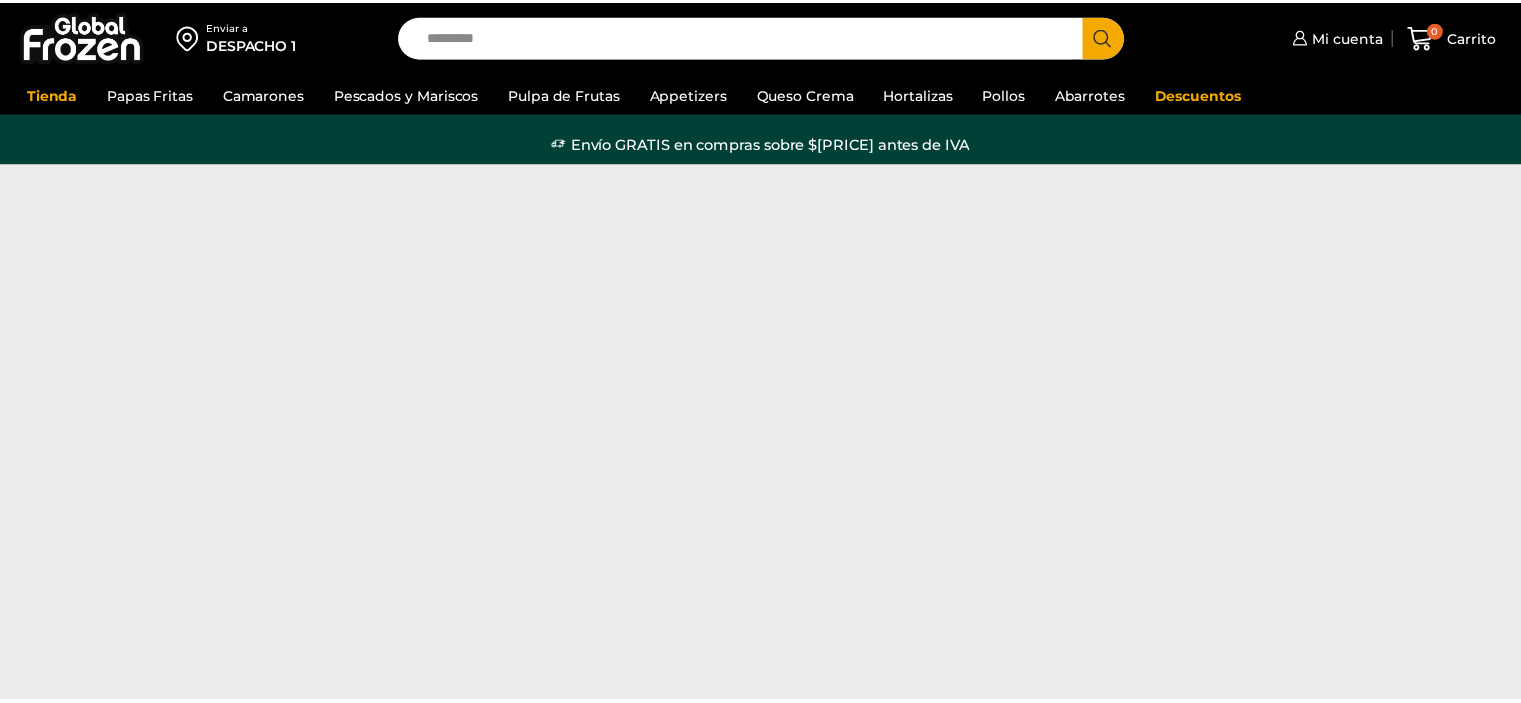 scroll, scrollTop: 0, scrollLeft: 0, axis: both 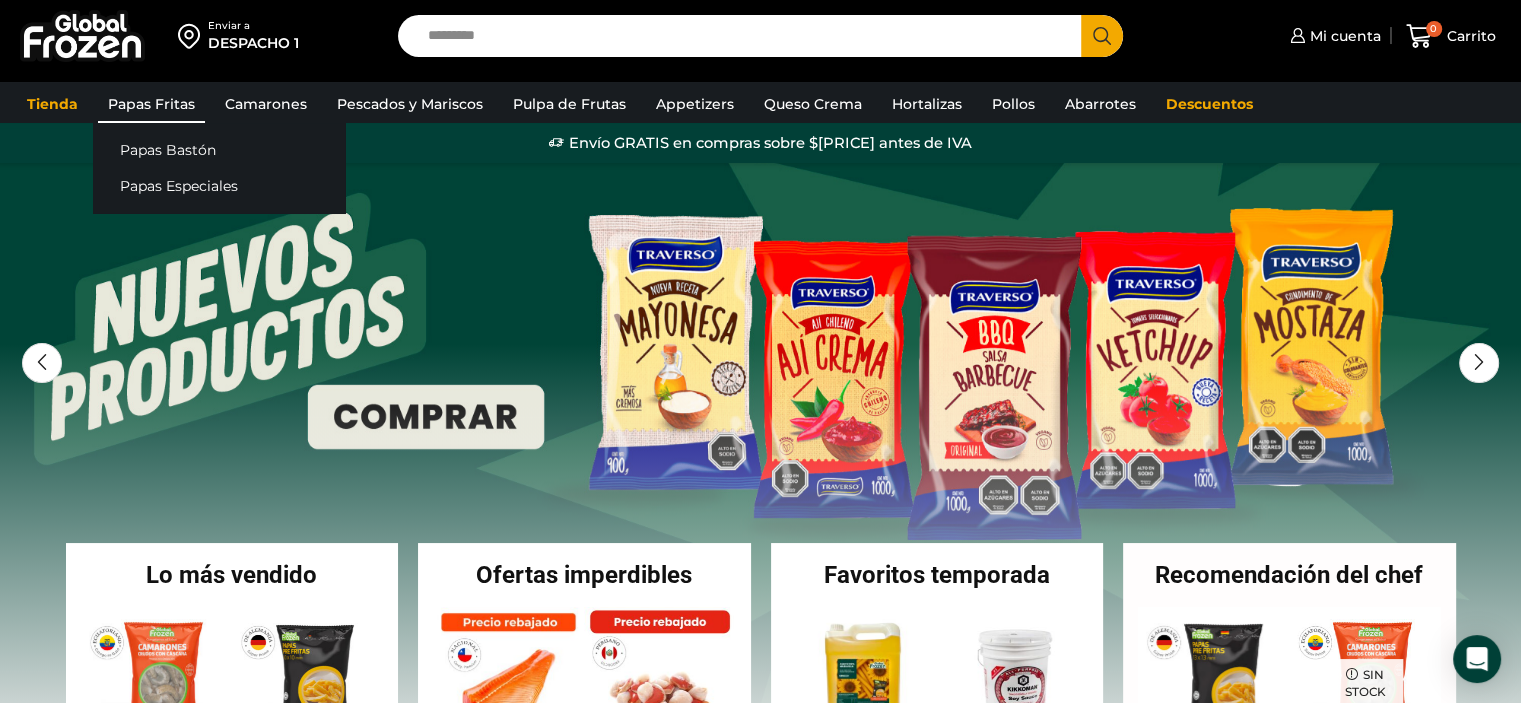 click on "[PRODUCT]" at bounding box center [151, 104] 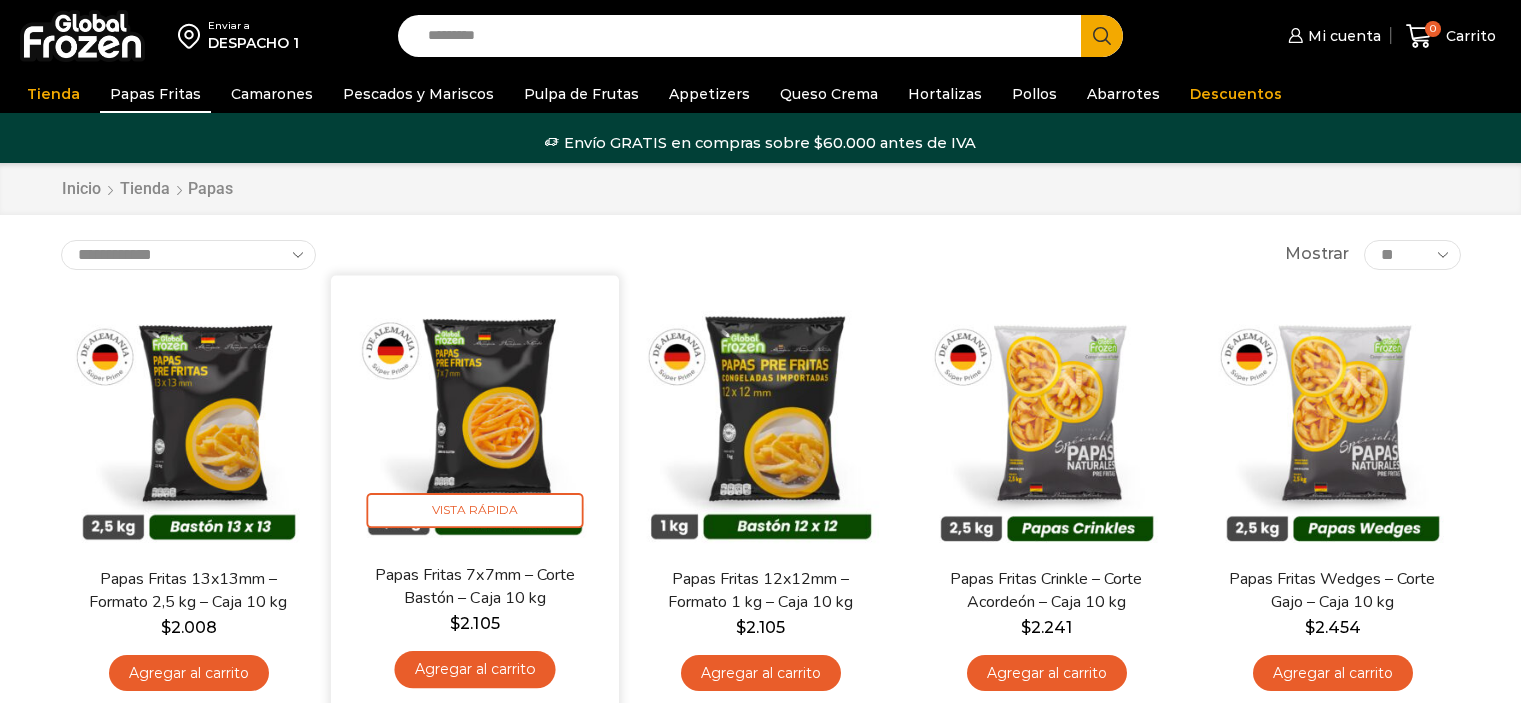 scroll, scrollTop: 0, scrollLeft: 0, axis: both 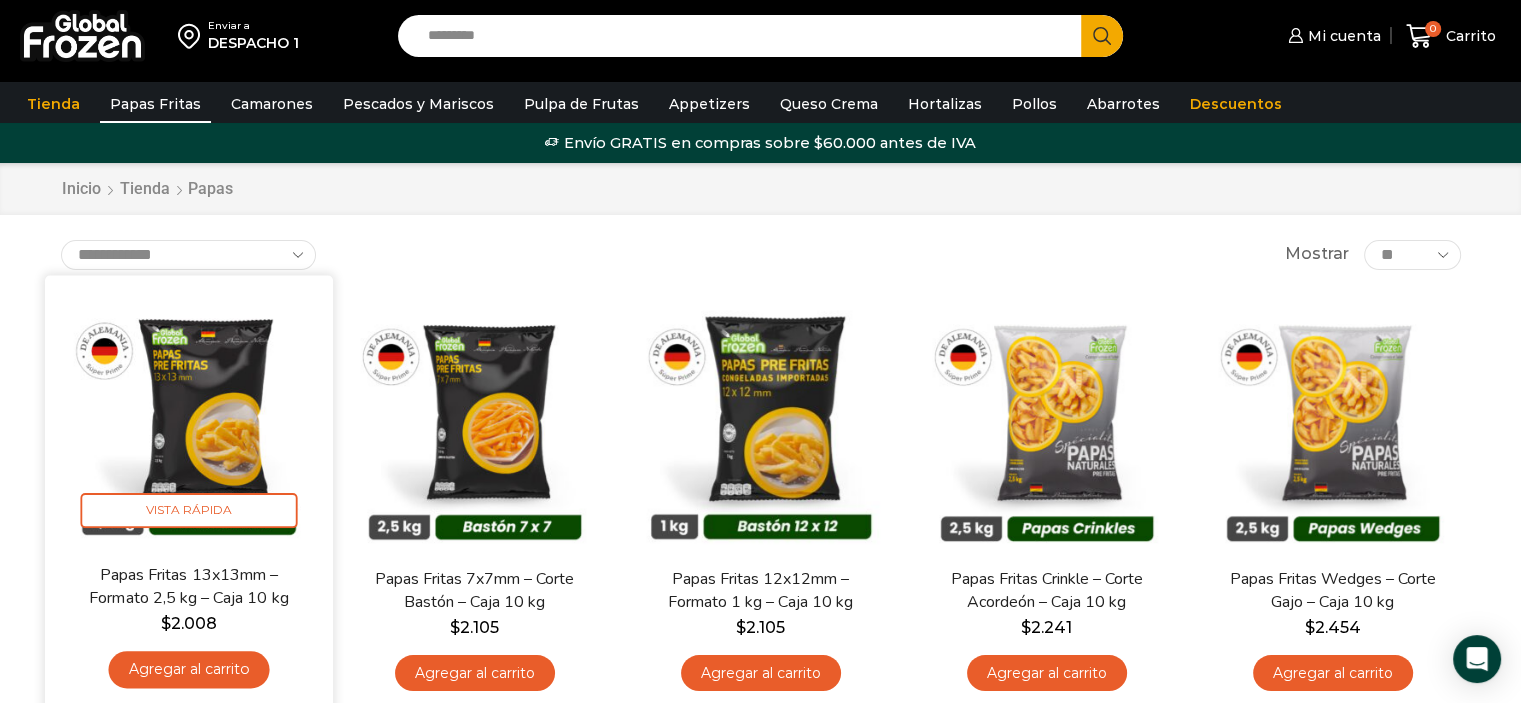 click on "Agregar al carrito" at bounding box center [188, 669] 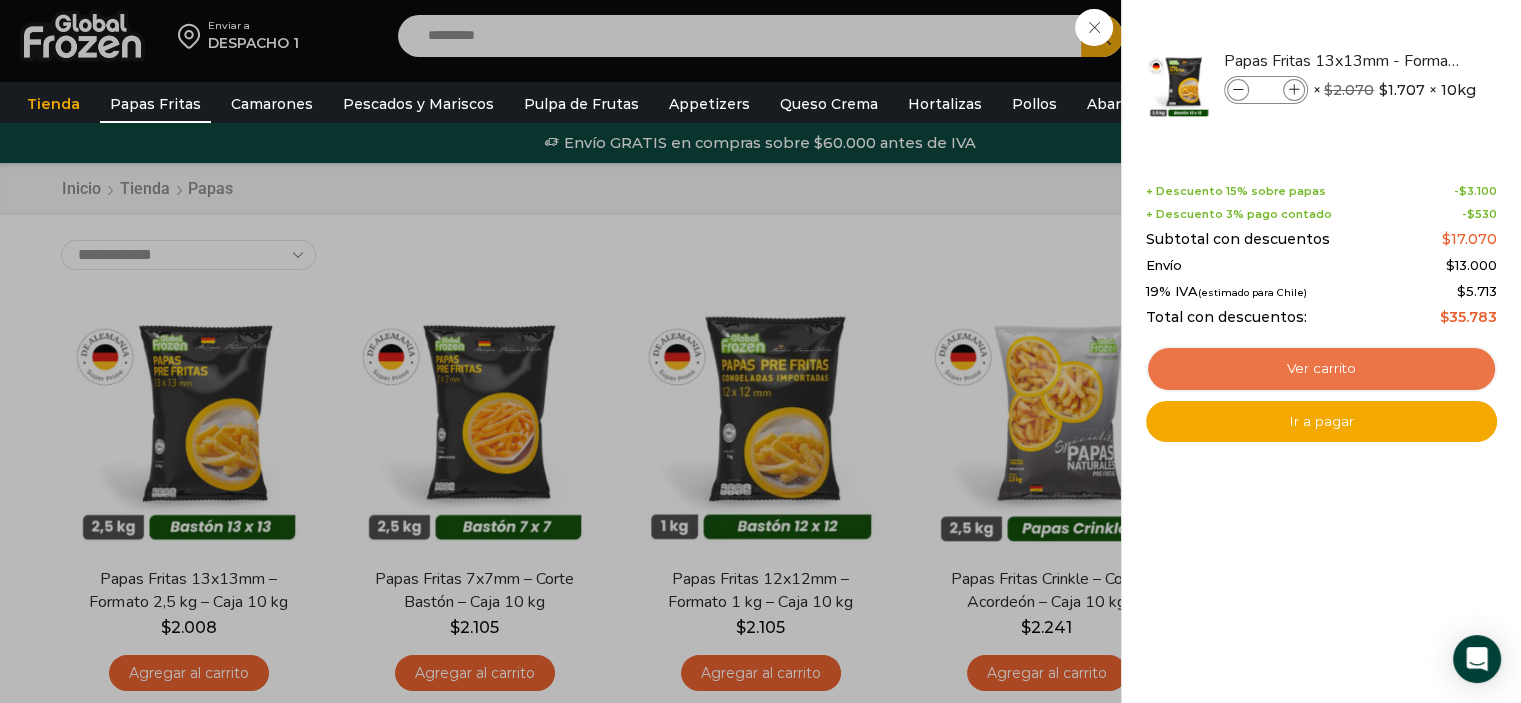 click on "Ver carrito" at bounding box center (1321, 369) 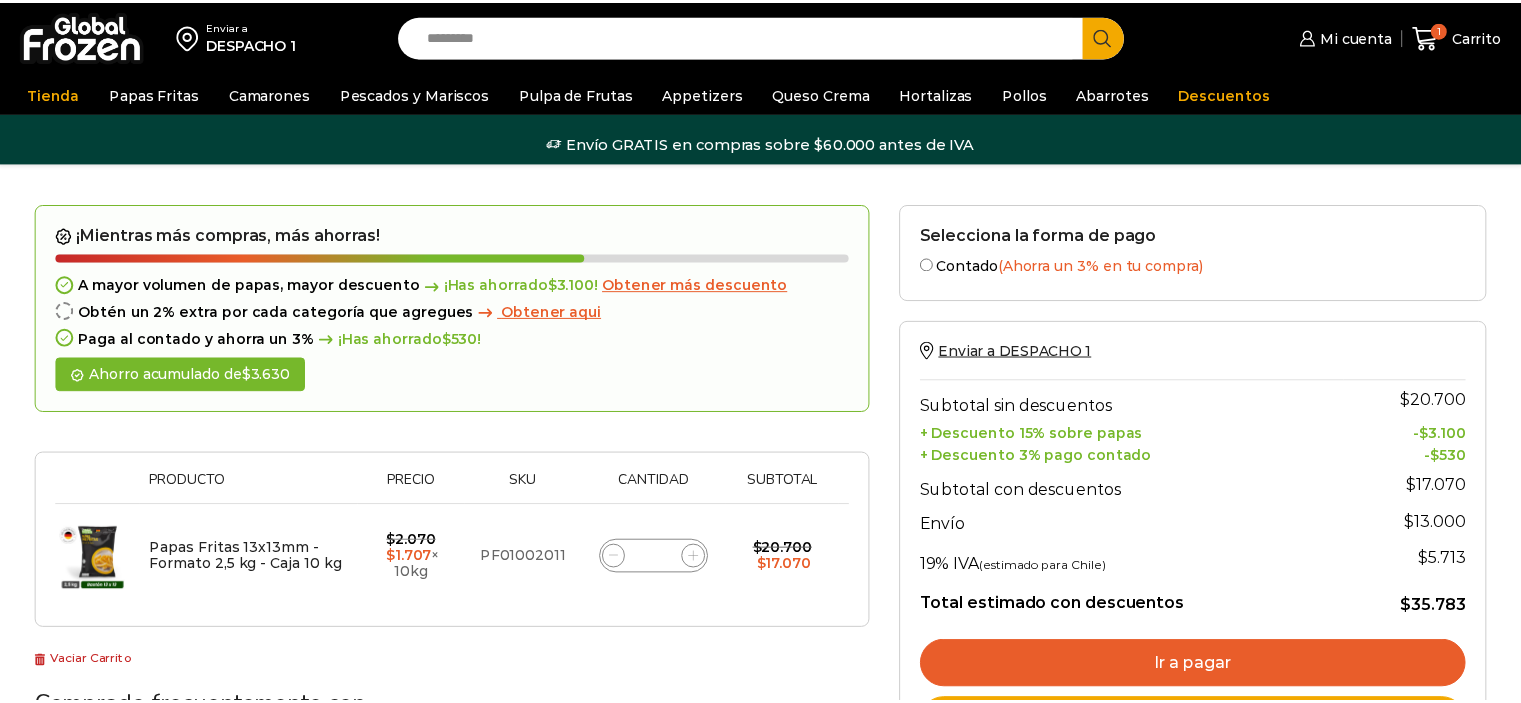 scroll, scrollTop: 0, scrollLeft: 0, axis: both 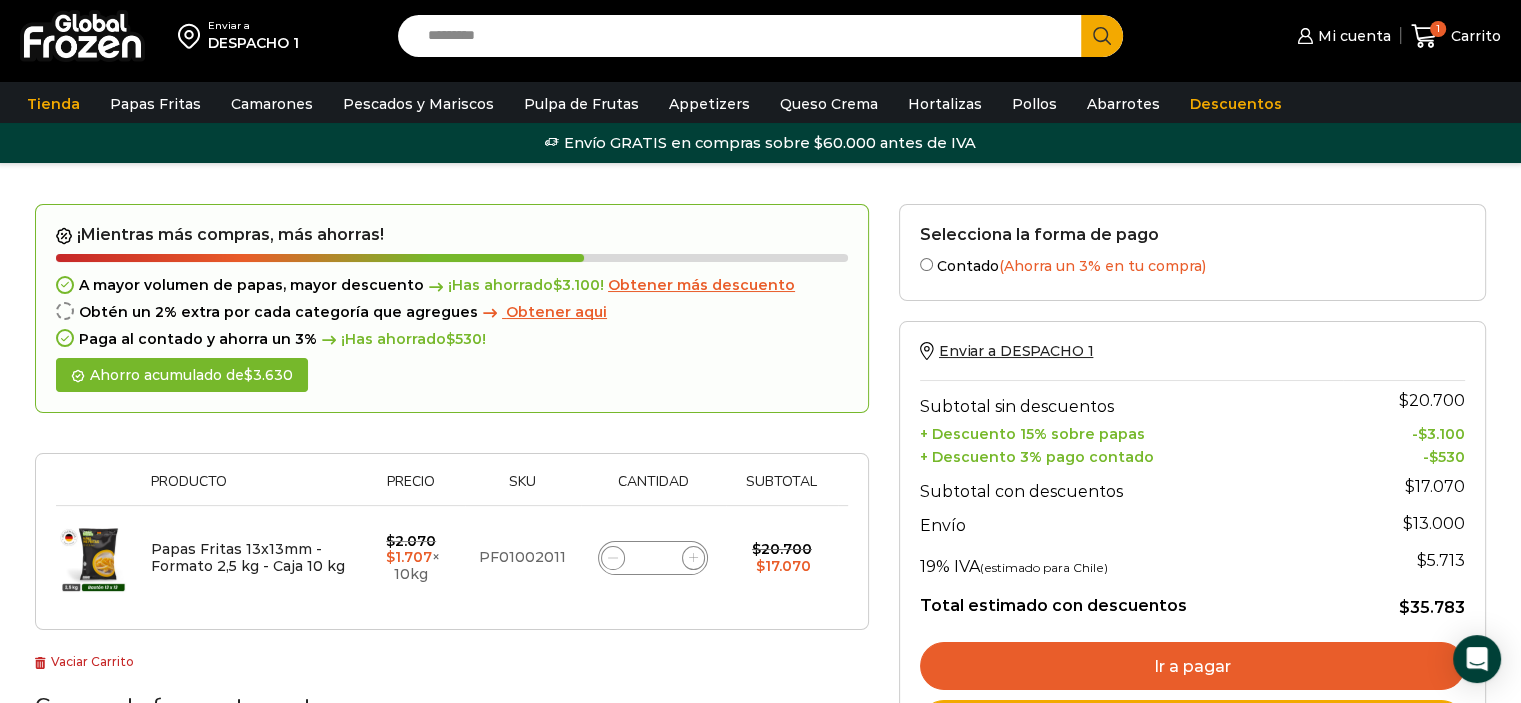 click on "*" at bounding box center [653, 558] 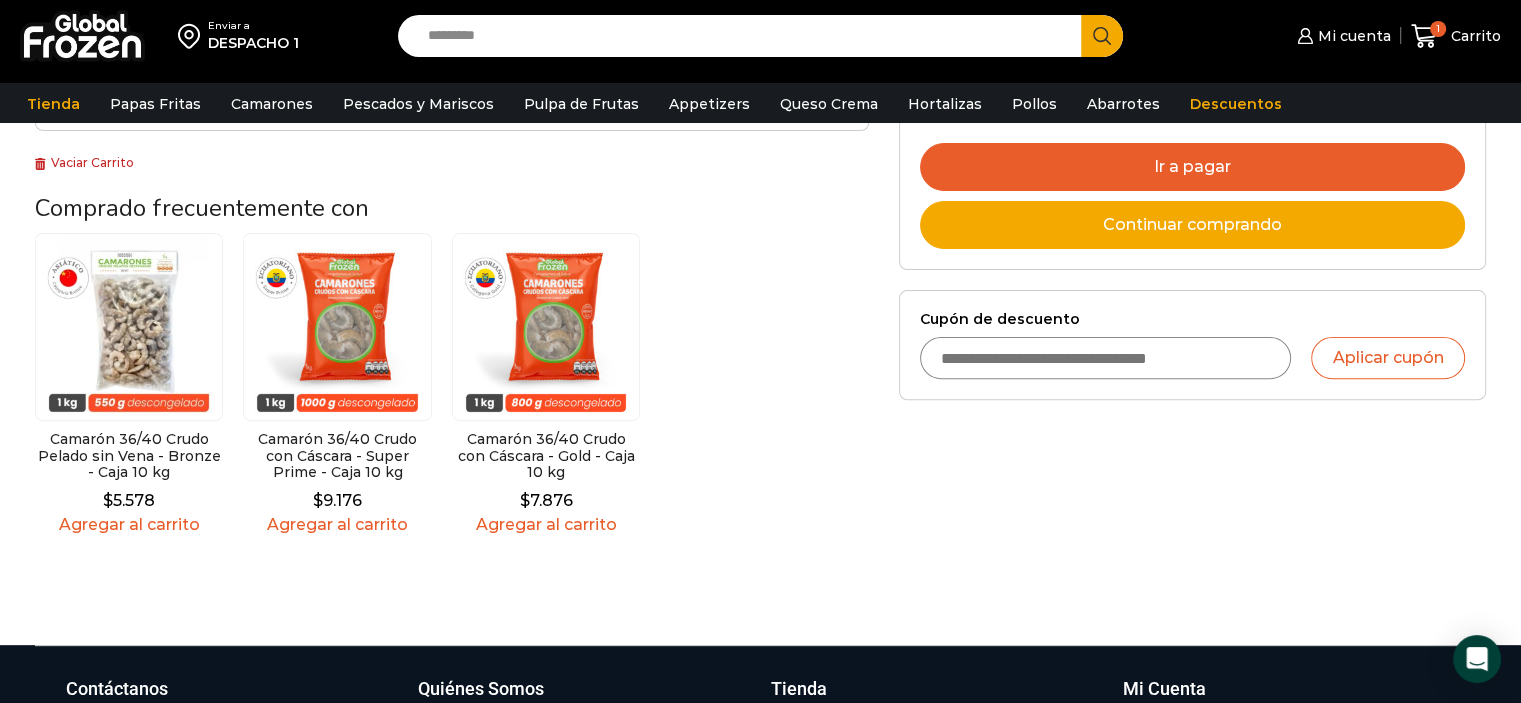 scroll, scrollTop: 600, scrollLeft: 0, axis: vertical 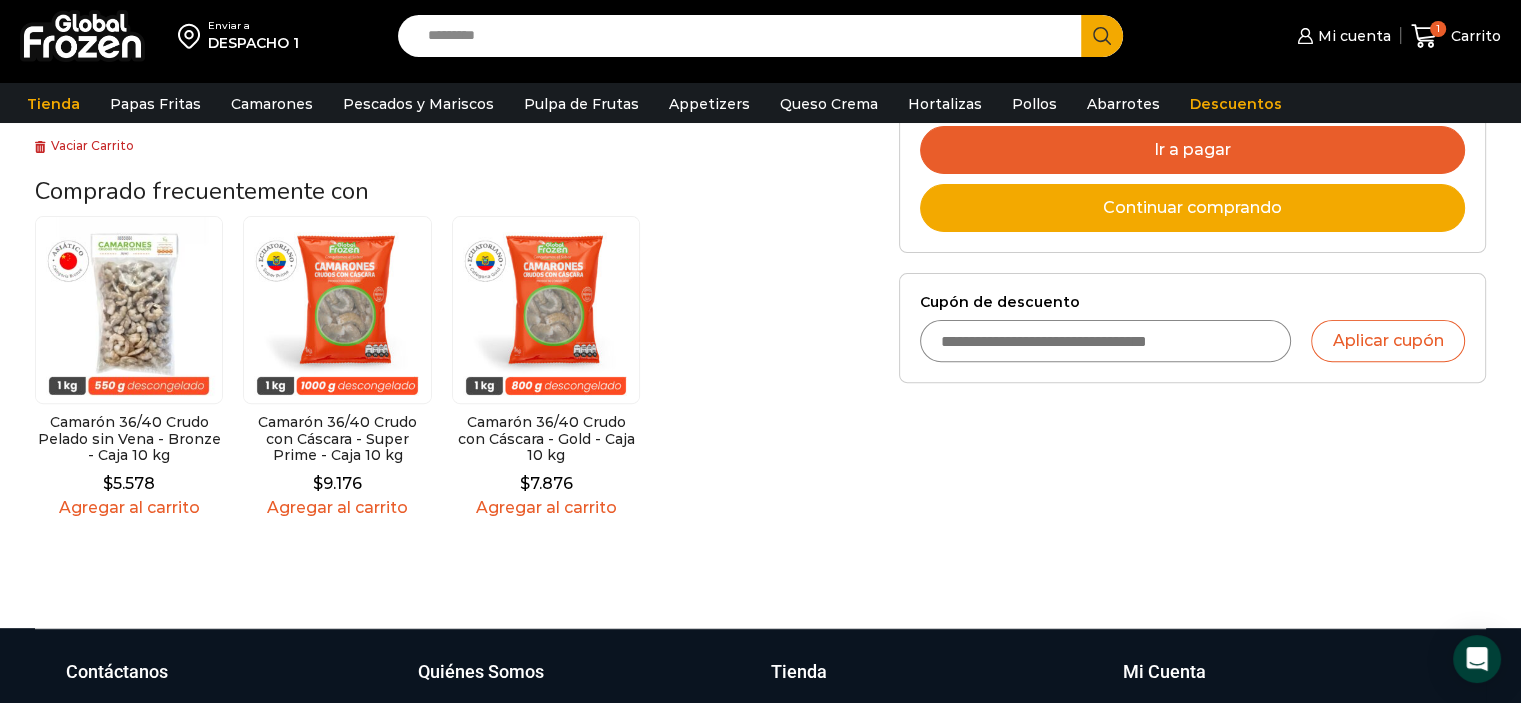 click on "Agregar al carrito" at bounding box center (129, 507) 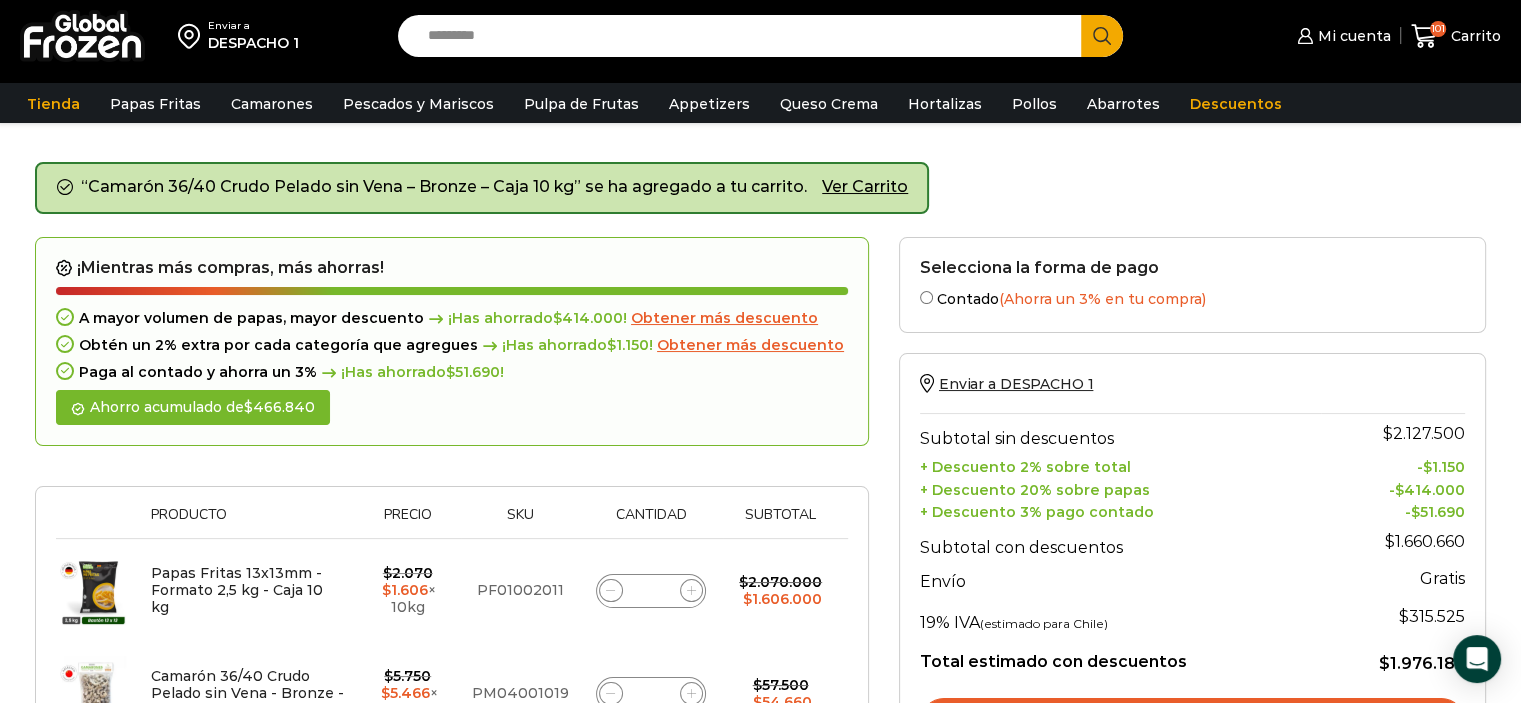 scroll, scrollTop: 200, scrollLeft: 0, axis: vertical 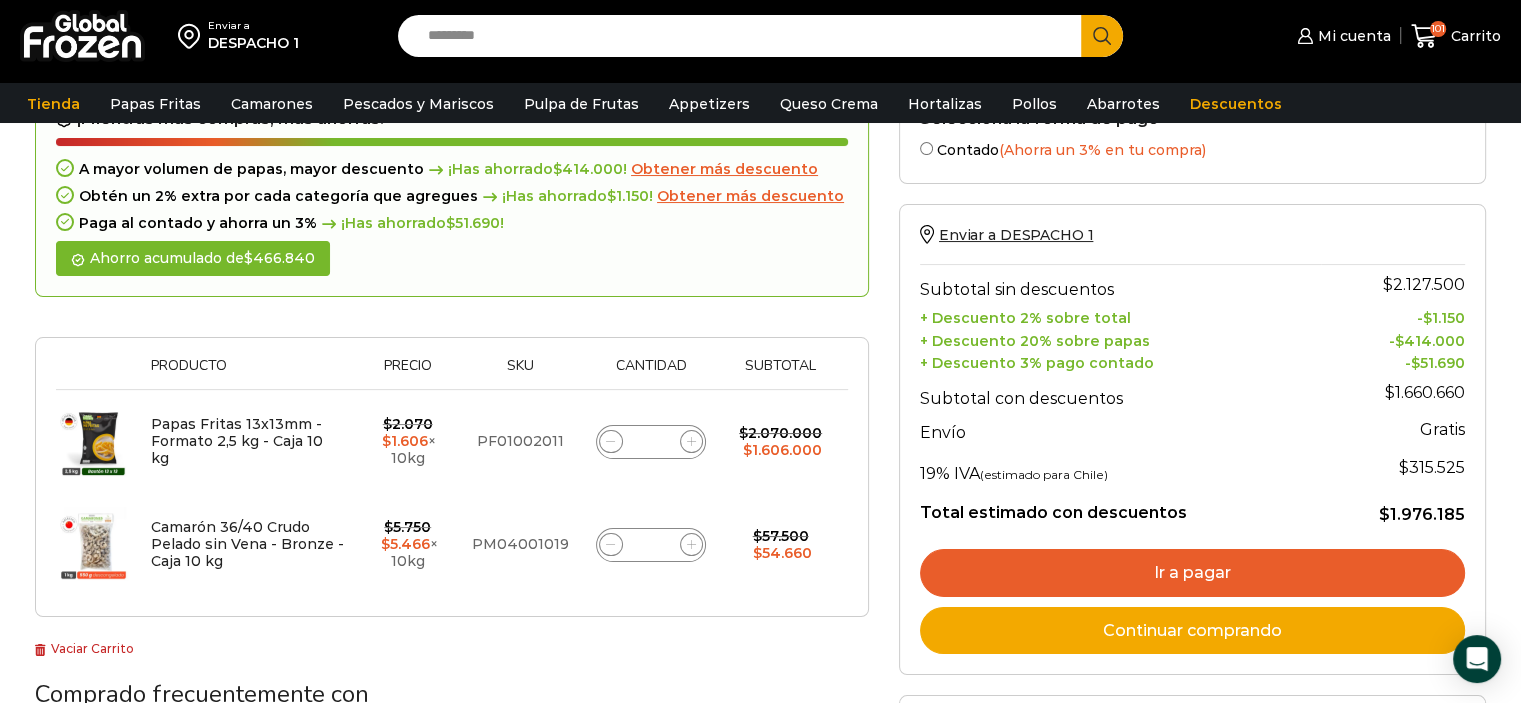 click at bounding box center [611, 442] 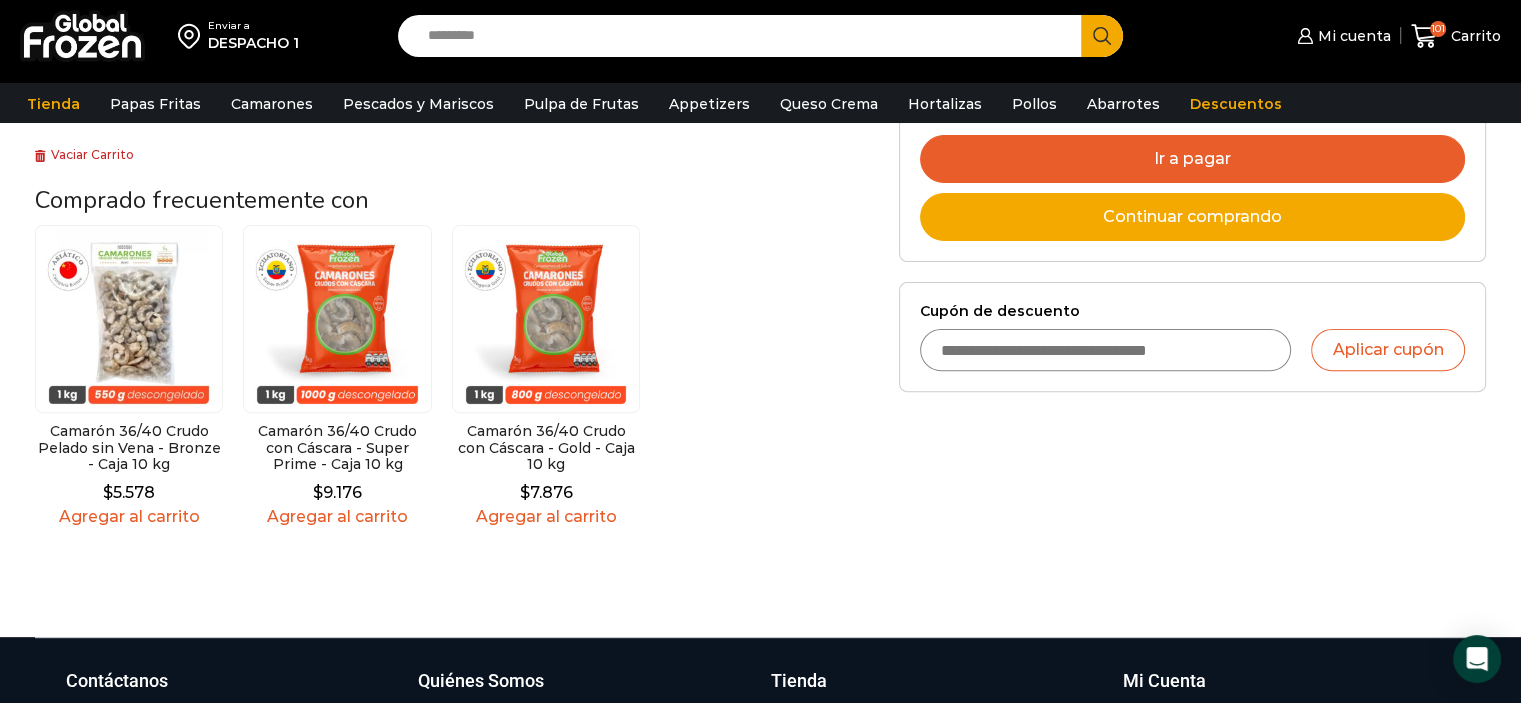 scroll, scrollTop: 602, scrollLeft: 0, axis: vertical 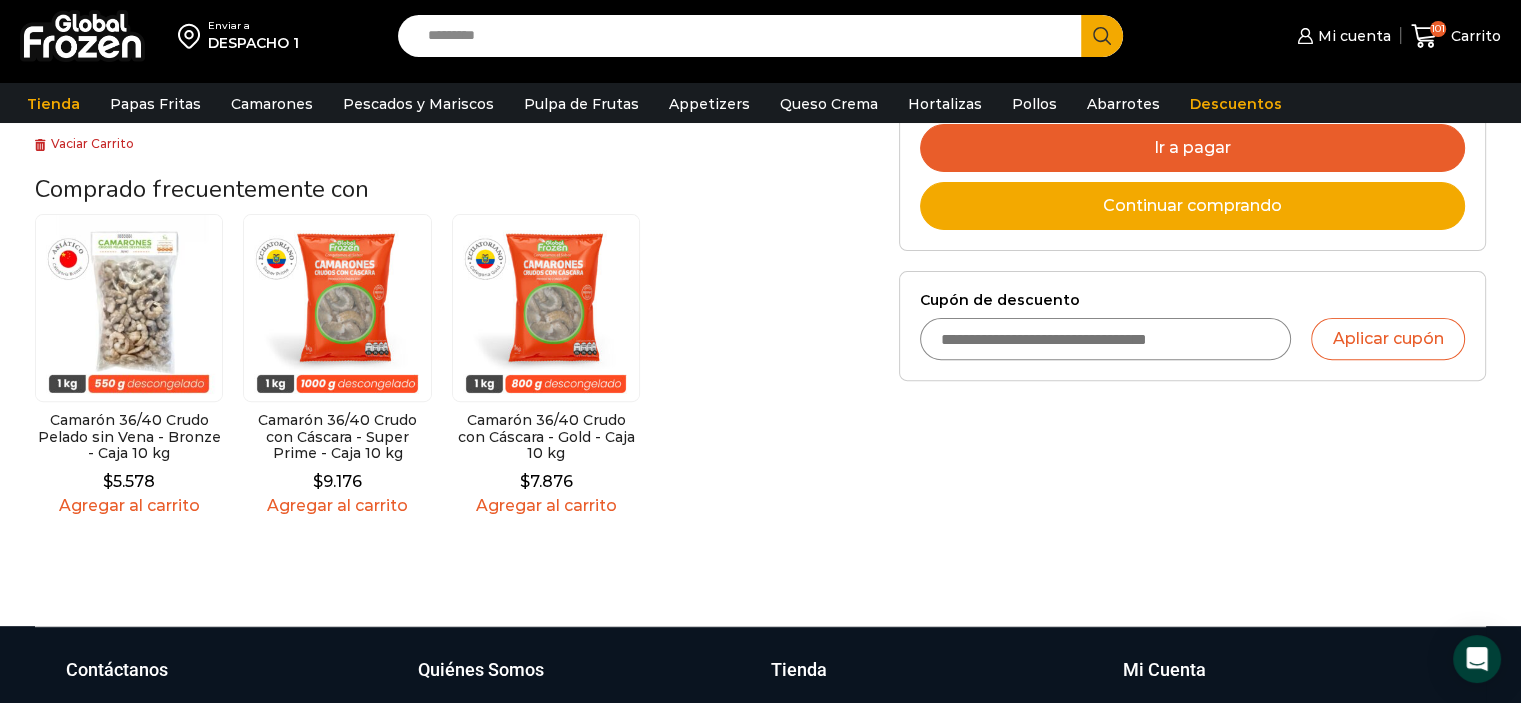 click on "¡Mientras más compras, más ahorras!
A mayor volumen de papas, mayor descuento   ¡Has ahorrado  $ 414.000 ! Obtener más descuento
Obtén un 2% extra por cada categoría que agregues    Obtener aqui
Paga al contado y ahorra un 3%   ¡Has ahorrado  $ 50.000 !
Ahorro acumulado de  $ 464.000
Imagen en miniatura
Producto
Precio
Sku
Cantidad
Subtotal
Eliminar artículo
Papas Fritas 13x13mm - Formato 2,5 kg - Caja 10 kg
$ 2.070   El precio original era: $2.070. $ 1.606 El precio actual es: $1.606.  × 10kg
PF01002011
*** $" at bounding box center [452, 111] 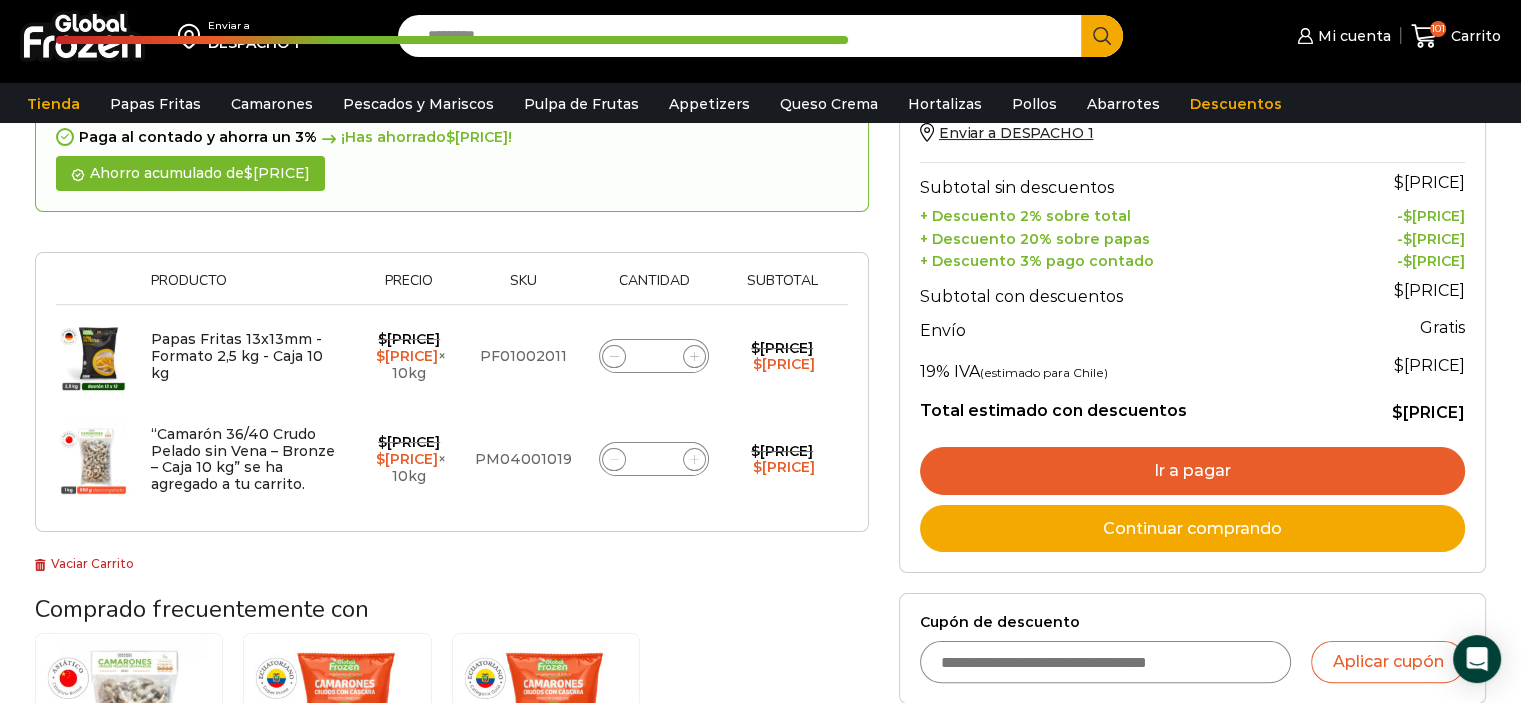scroll, scrollTop: 300, scrollLeft: 0, axis: vertical 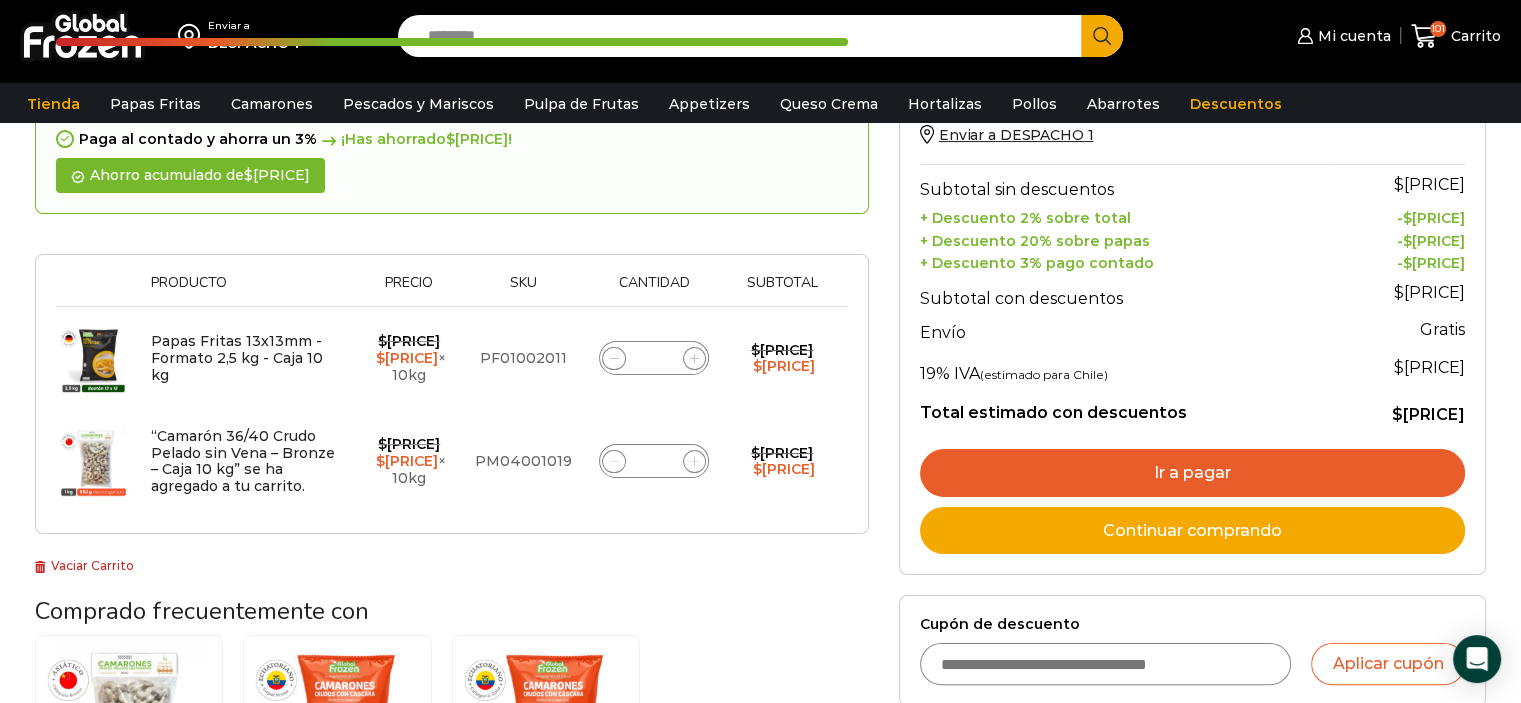 click at bounding box center (614, 358) 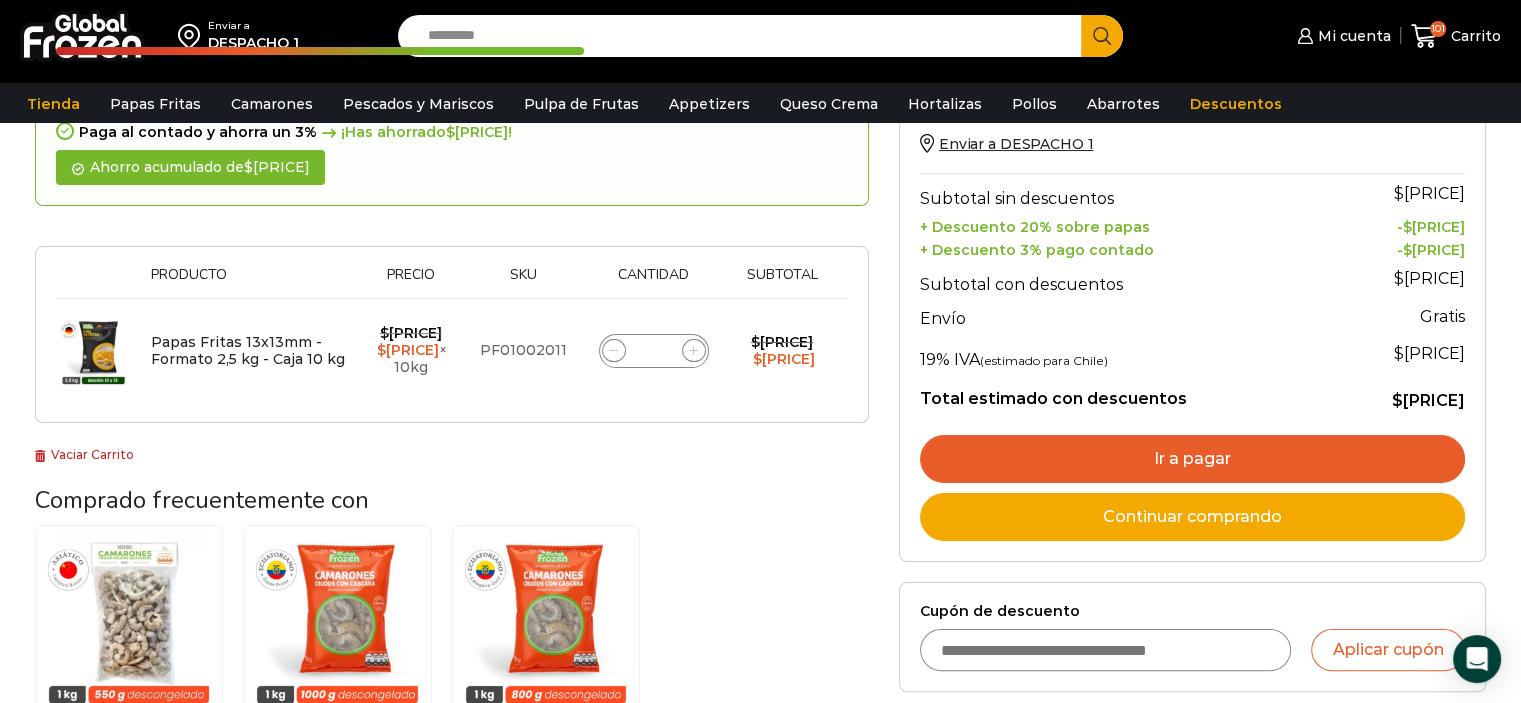 scroll, scrollTop: 302, scrollLeft: 0, axis: vertical 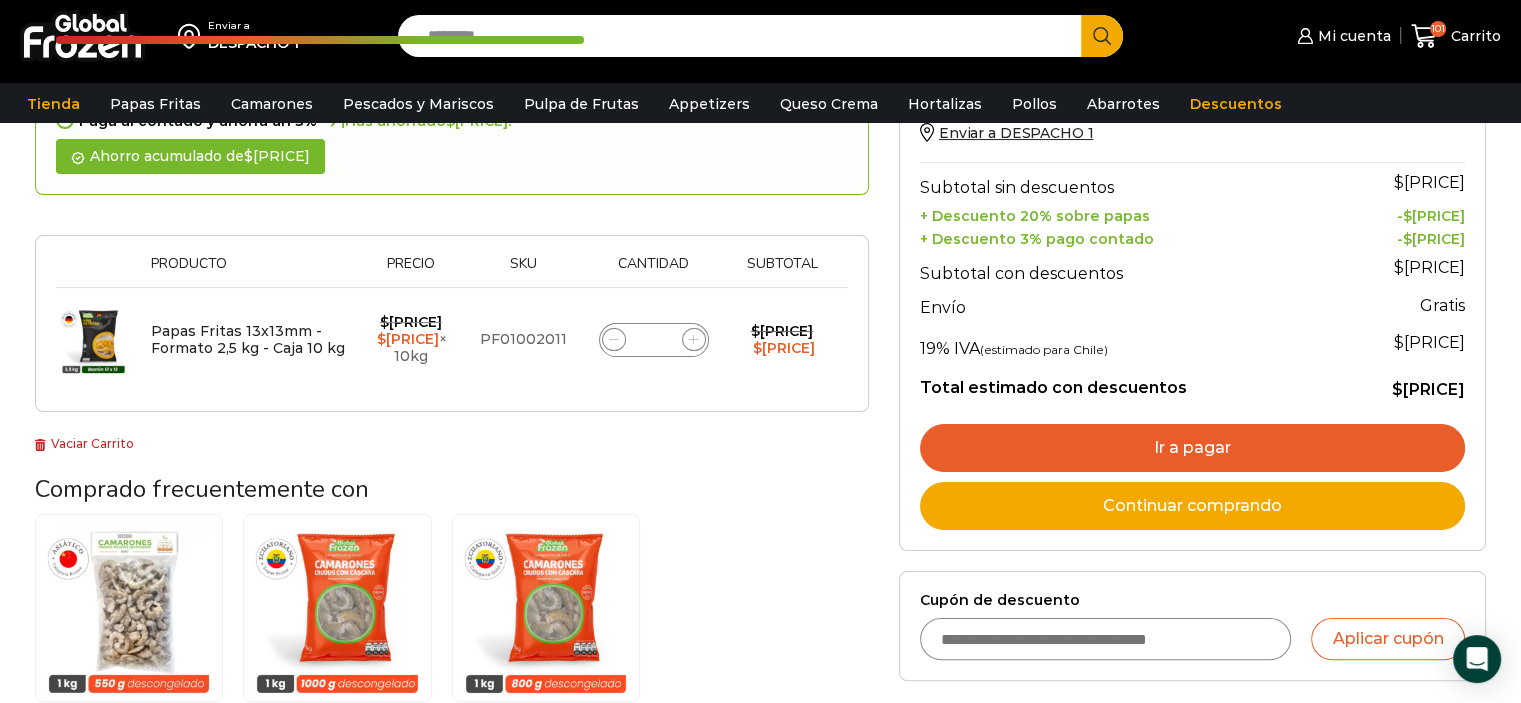 click on "Ir a pagar" at bounding box center (1192, 448) 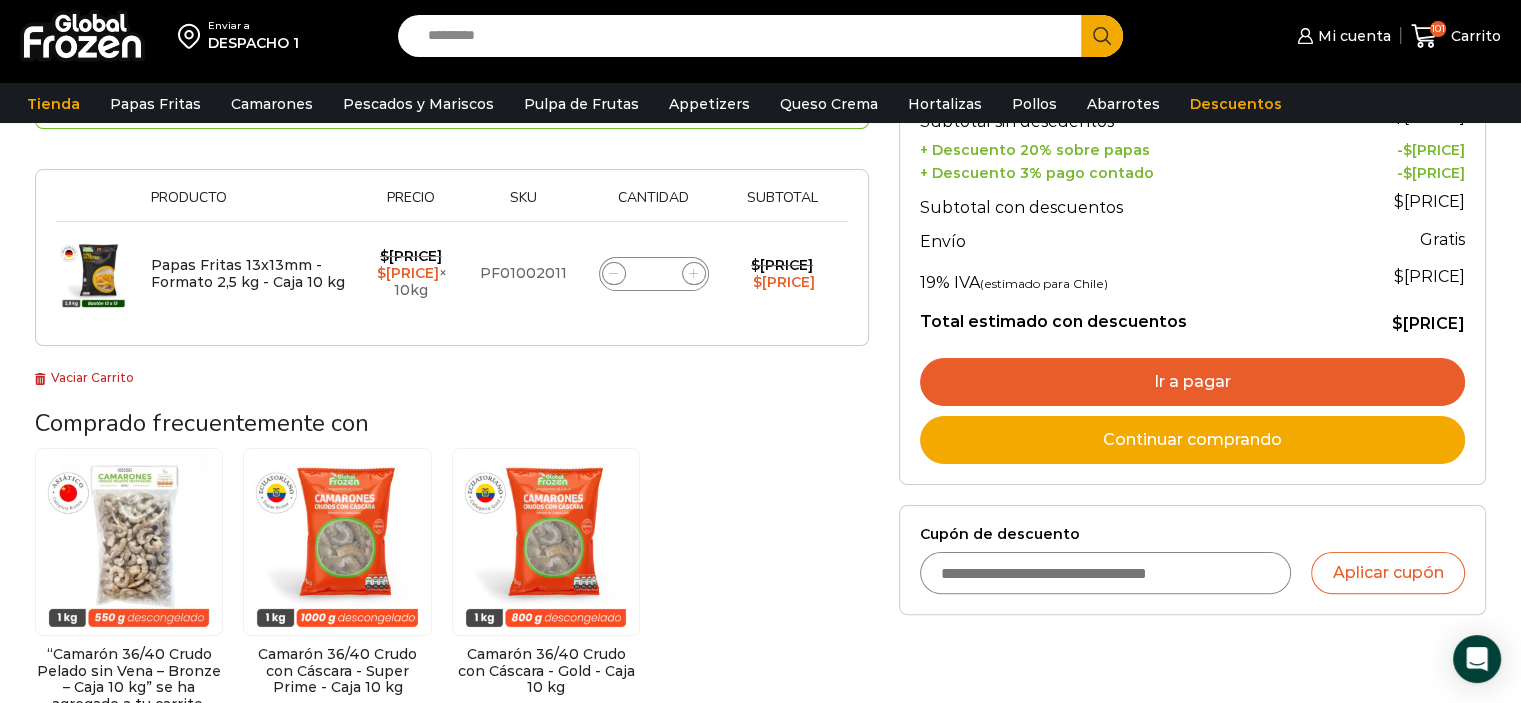 scroll, scrollTop: 402, scrollLeft: 0, axis: vertical 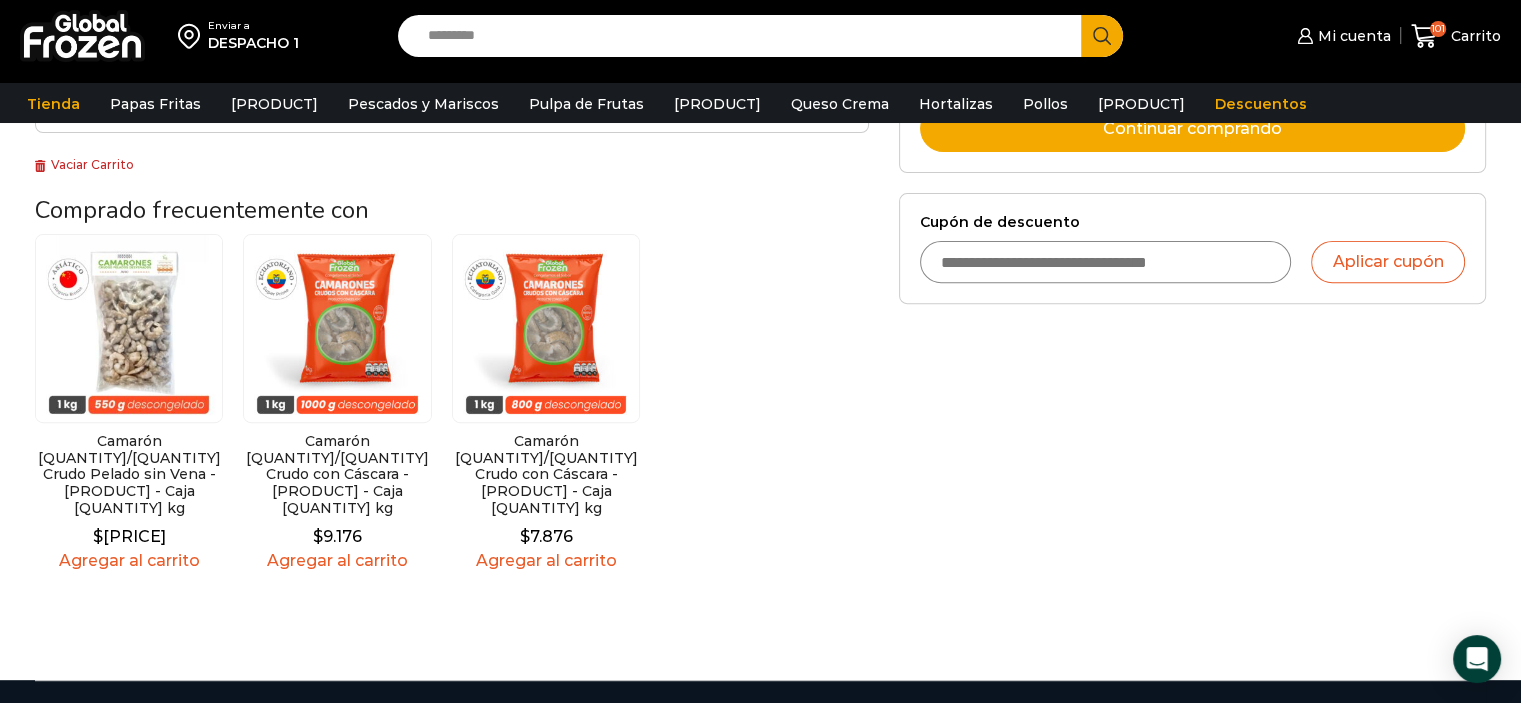 click on "Agregar al carrito" at bounding box center [337, 560] 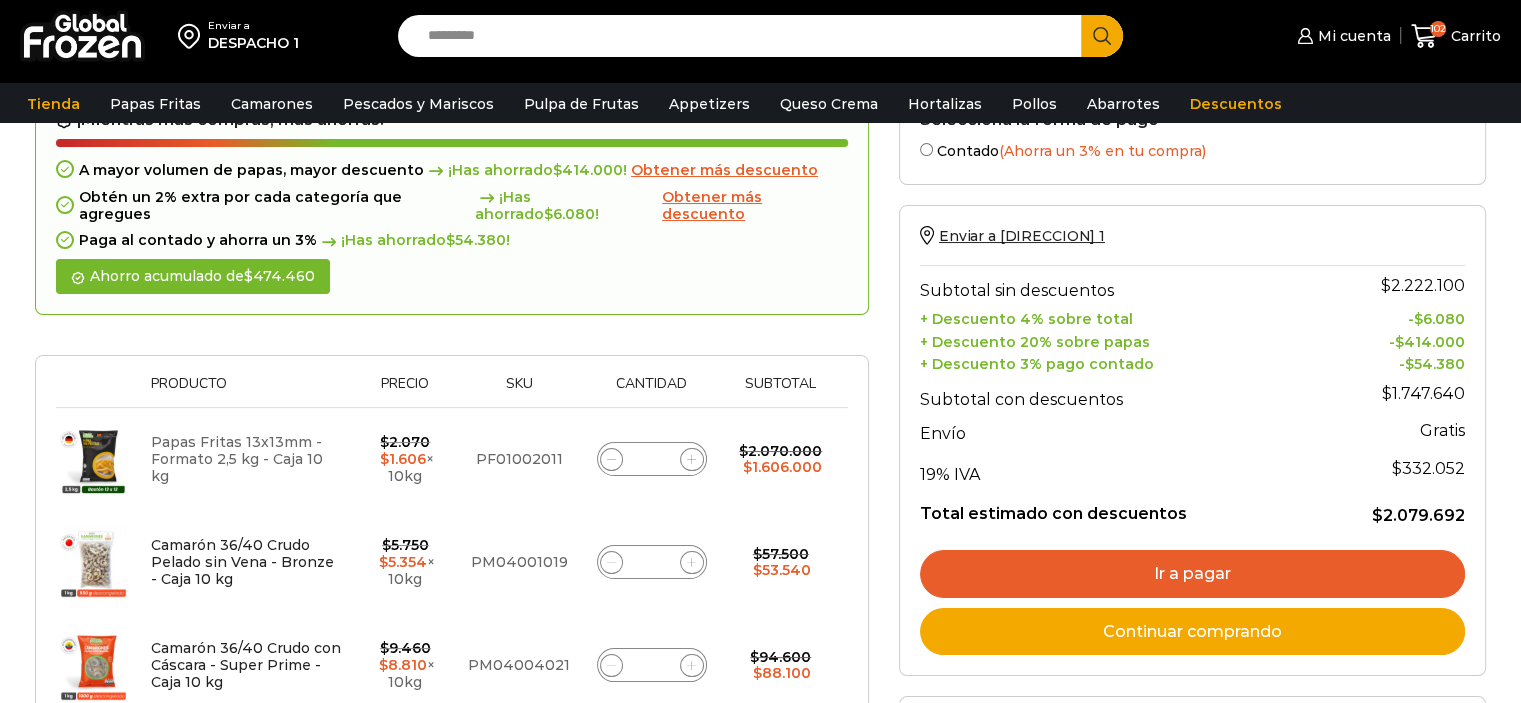 scroll, scrollTop: 300, scrollLeft: 0, axis: vertical 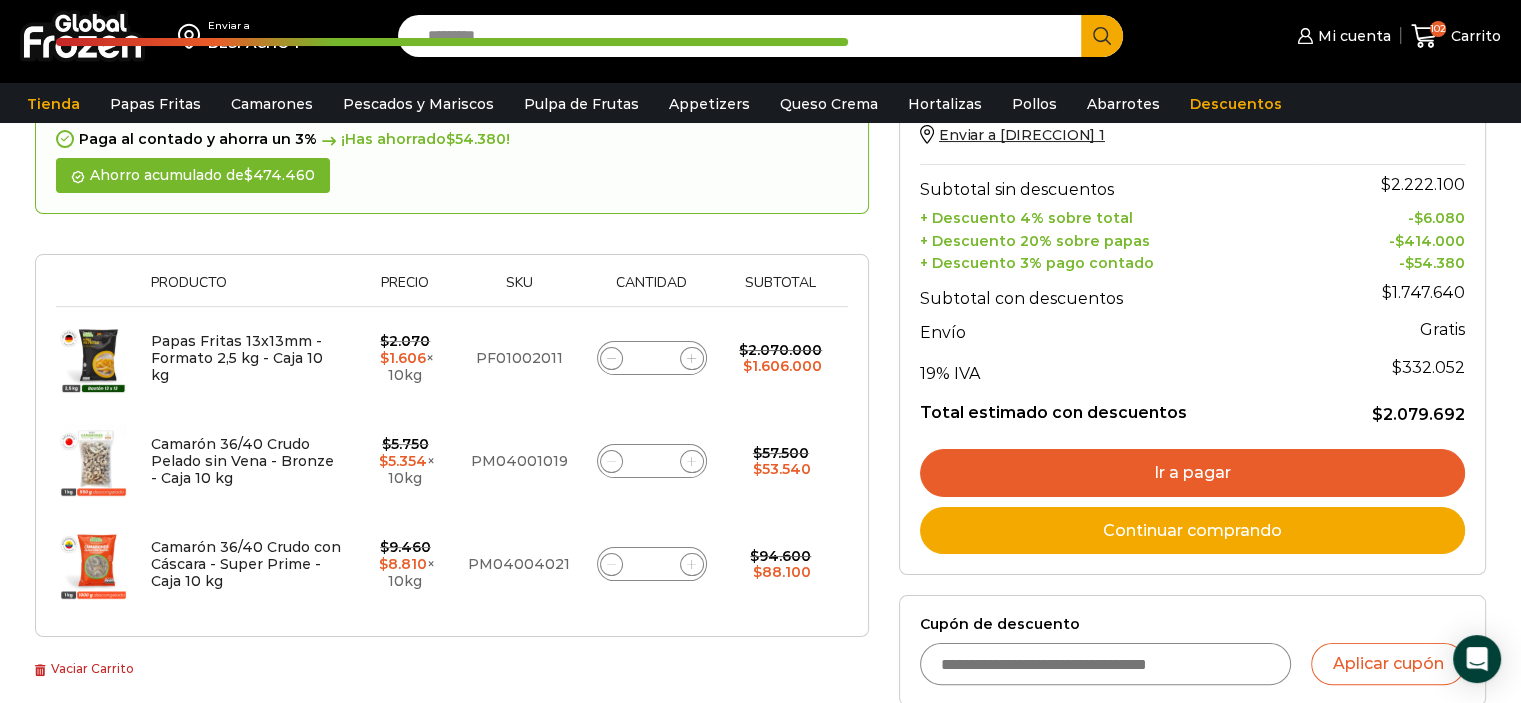 click at bounding box center (611, 358) 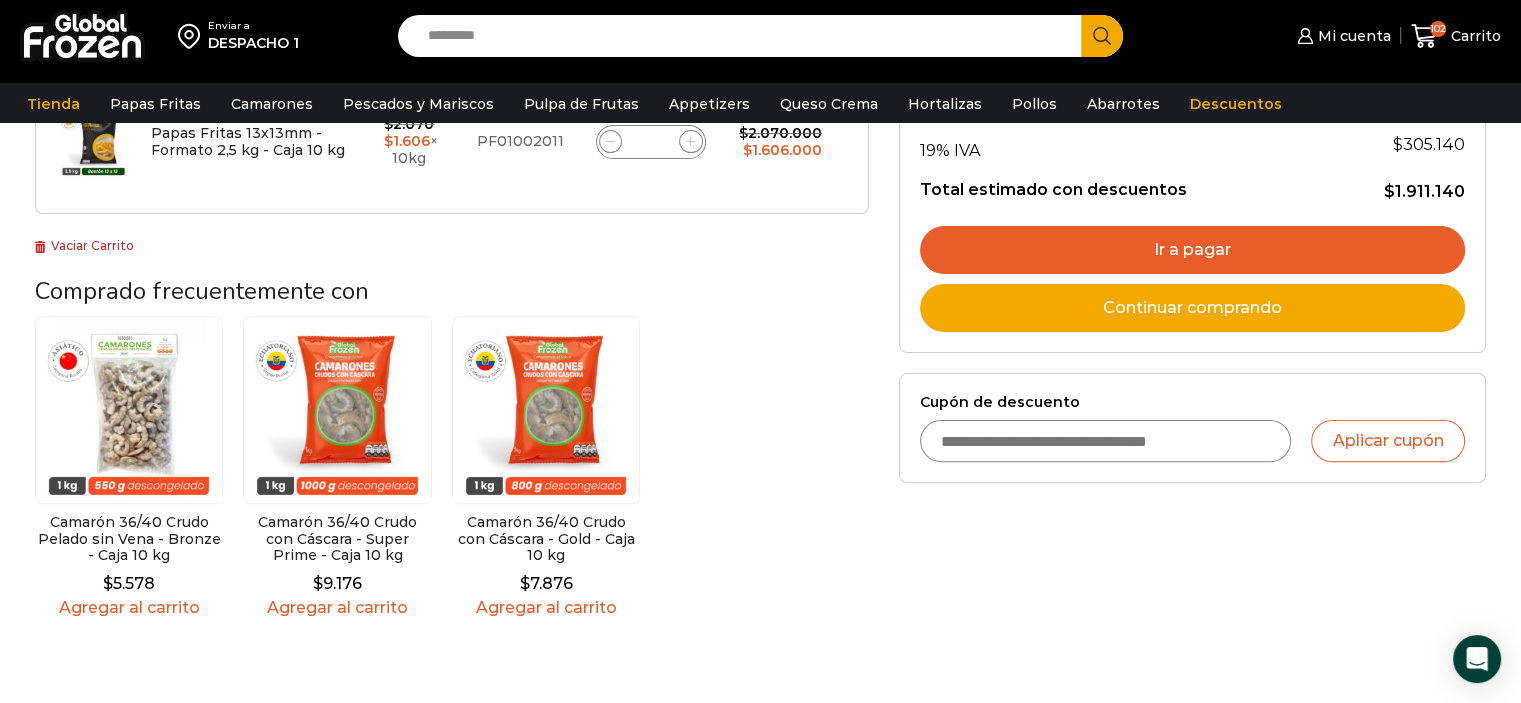 scroll, scrollTop: 0, scrollLeft: 0, axis: both 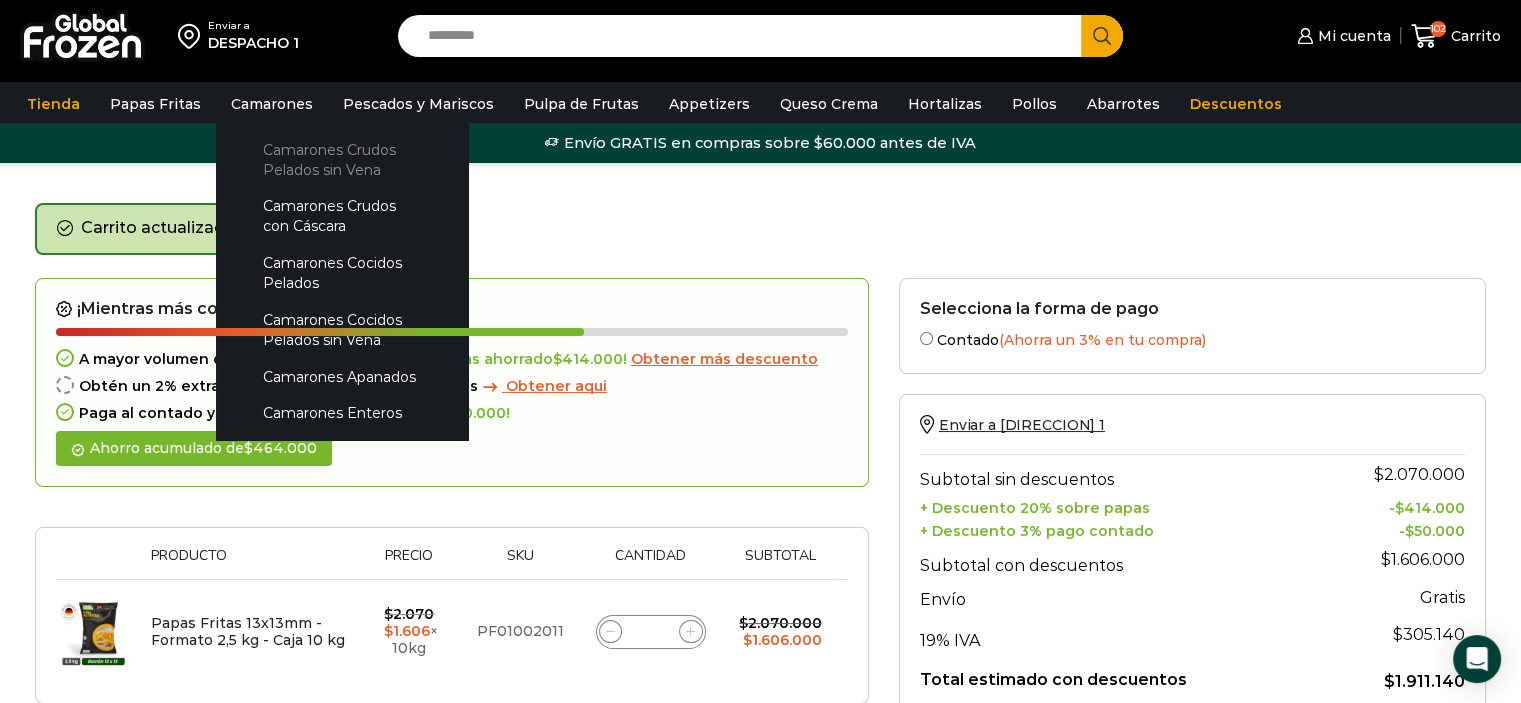 click on "[PRODUCT_NAME]" at bounding box center (342, 159) 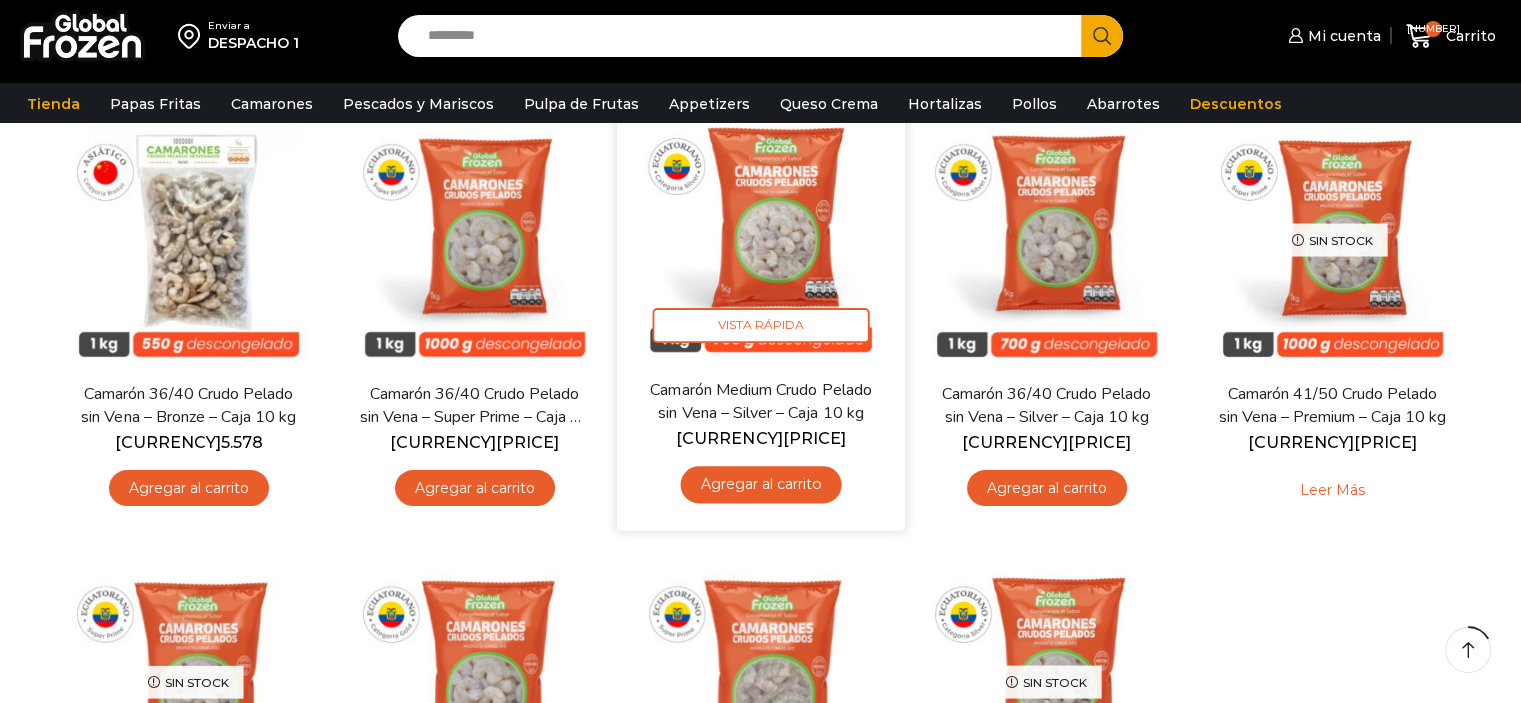 scroll, scrollTop: 200, scrollLeft: 0, axis: vertical 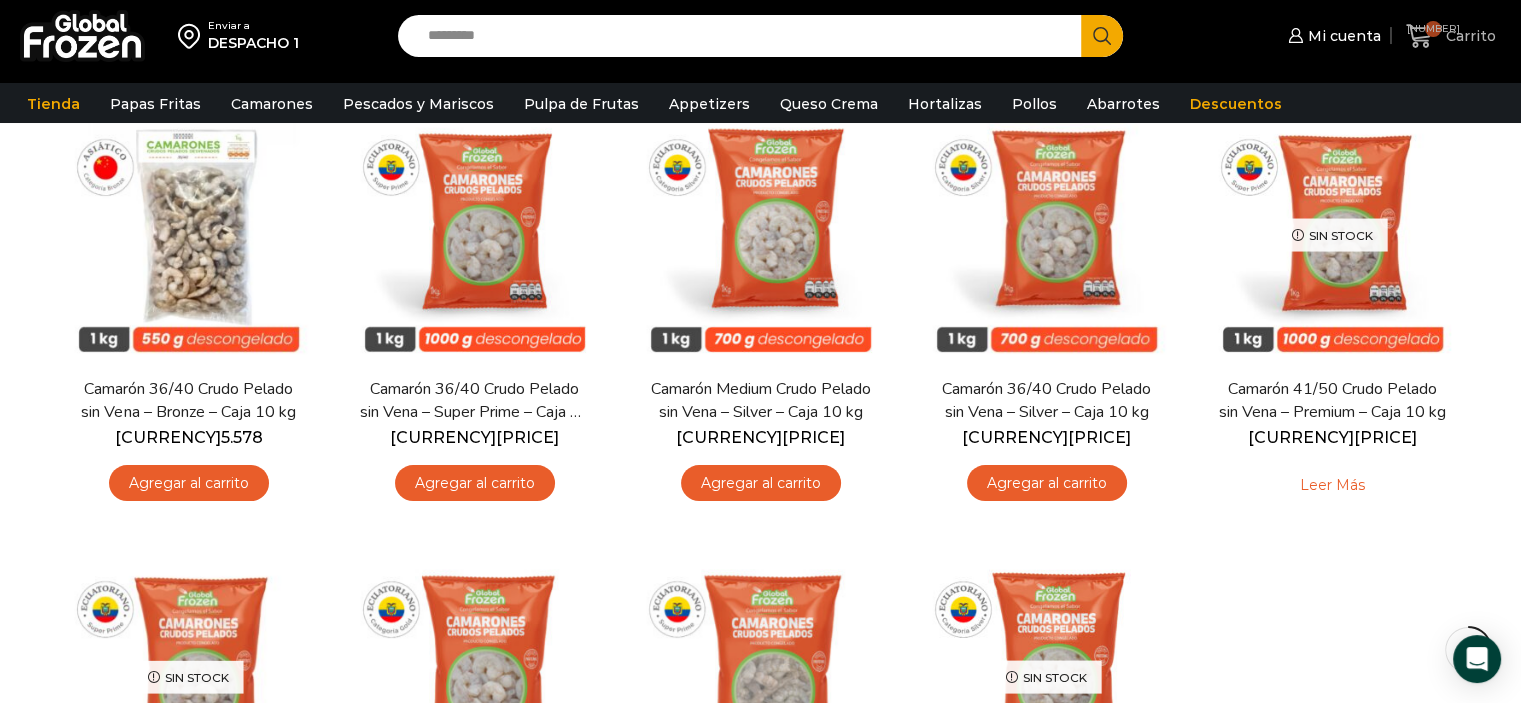 click on "100
Carrito" at bounding box center (1451, 36) 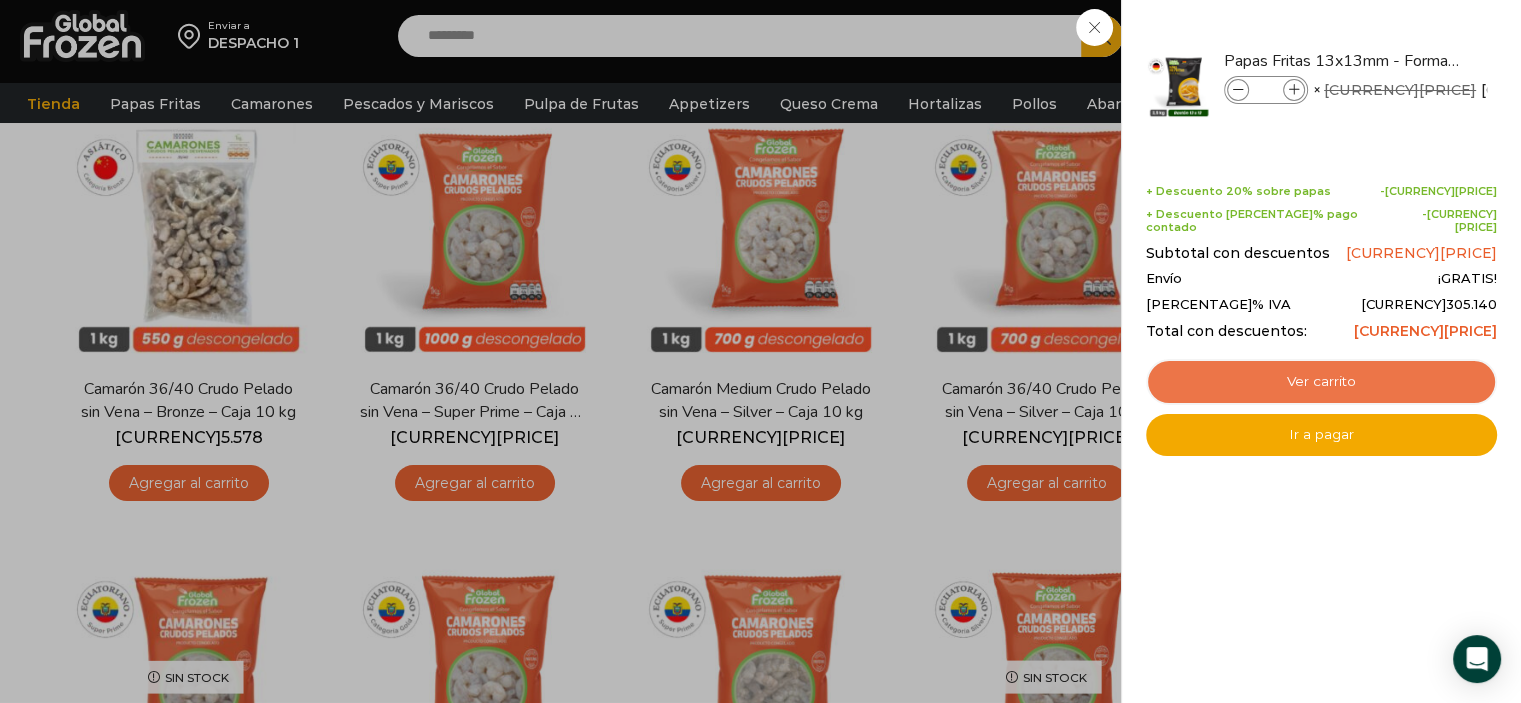 click on "Ver carrito" at bounding box center (1321, 382) 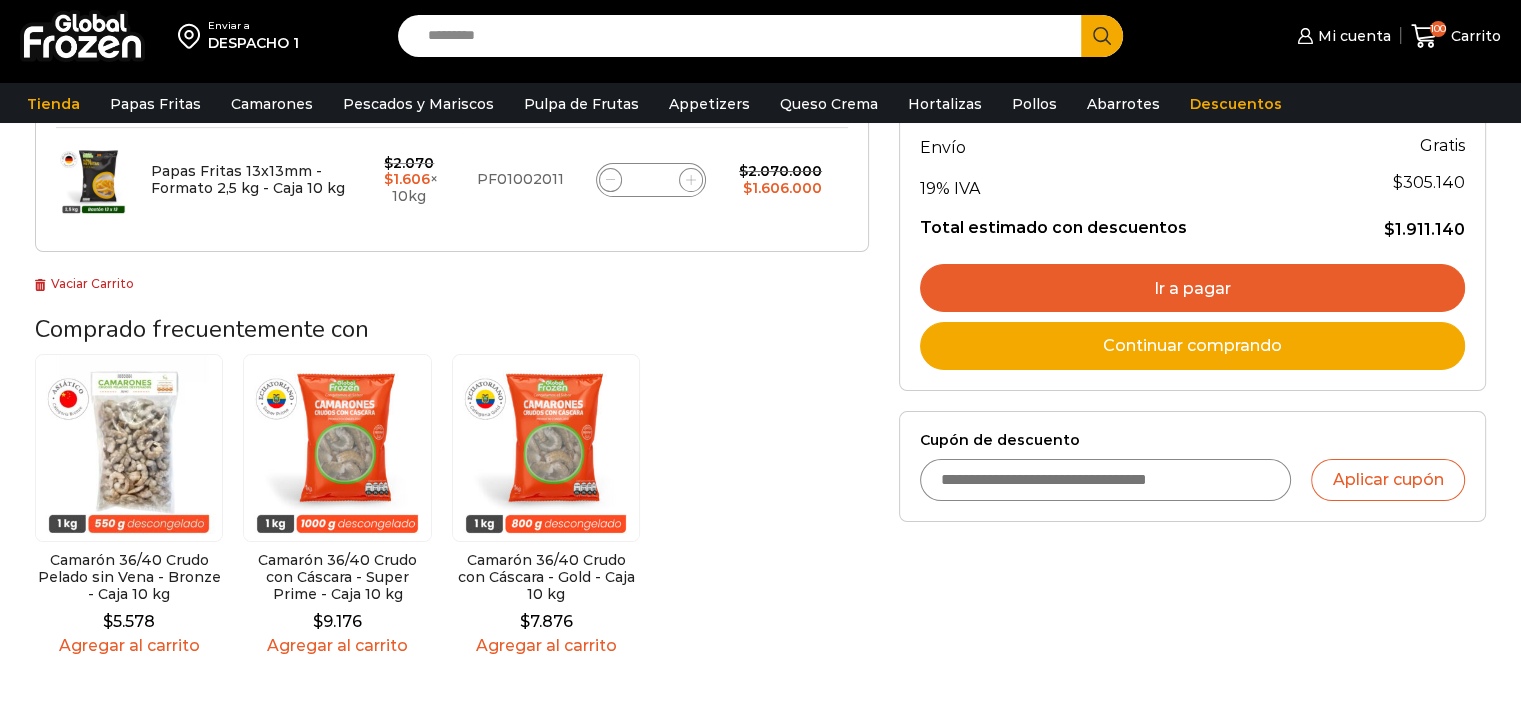 scroll, scrollTop: 400, scrollLeft: 0, axis: vertical 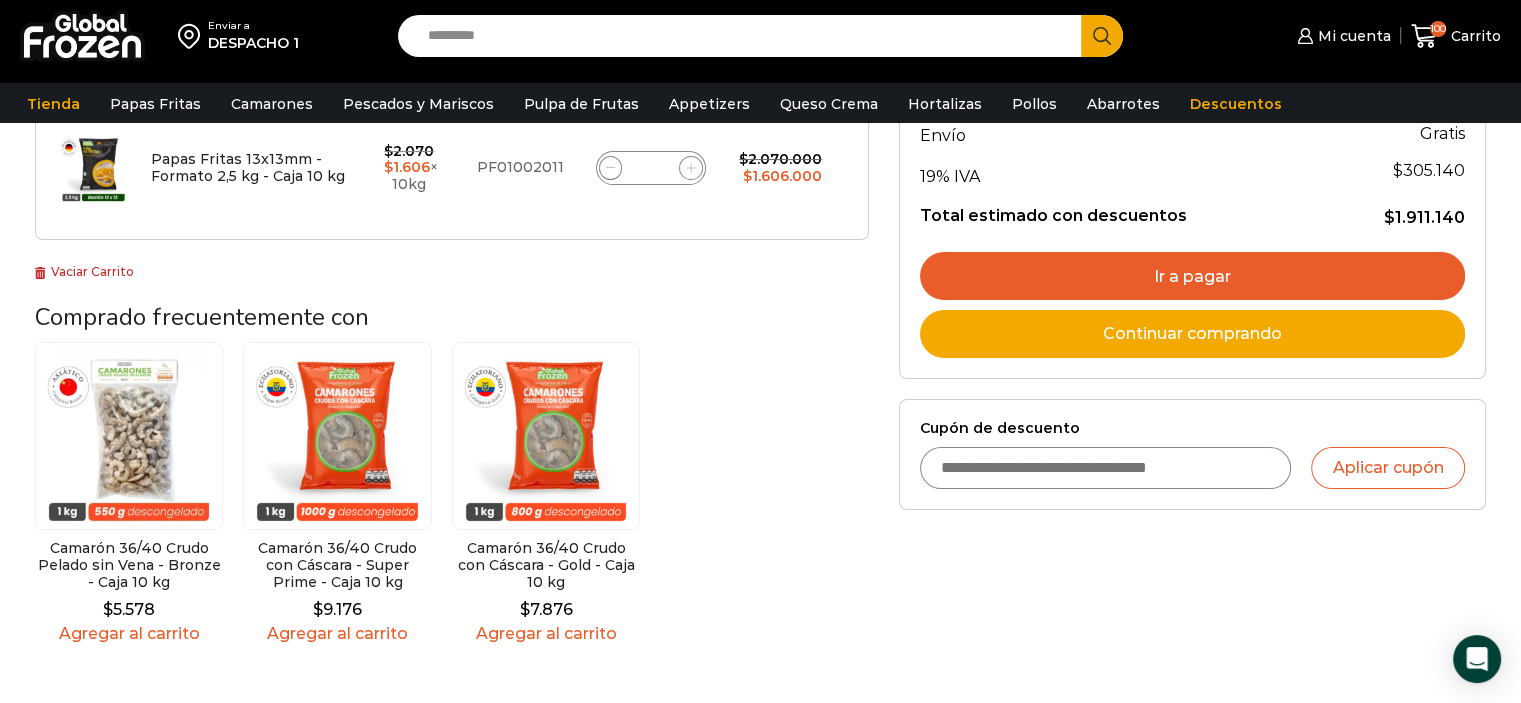 click on "Ir a pagar" at bounding box center (1192, 276) 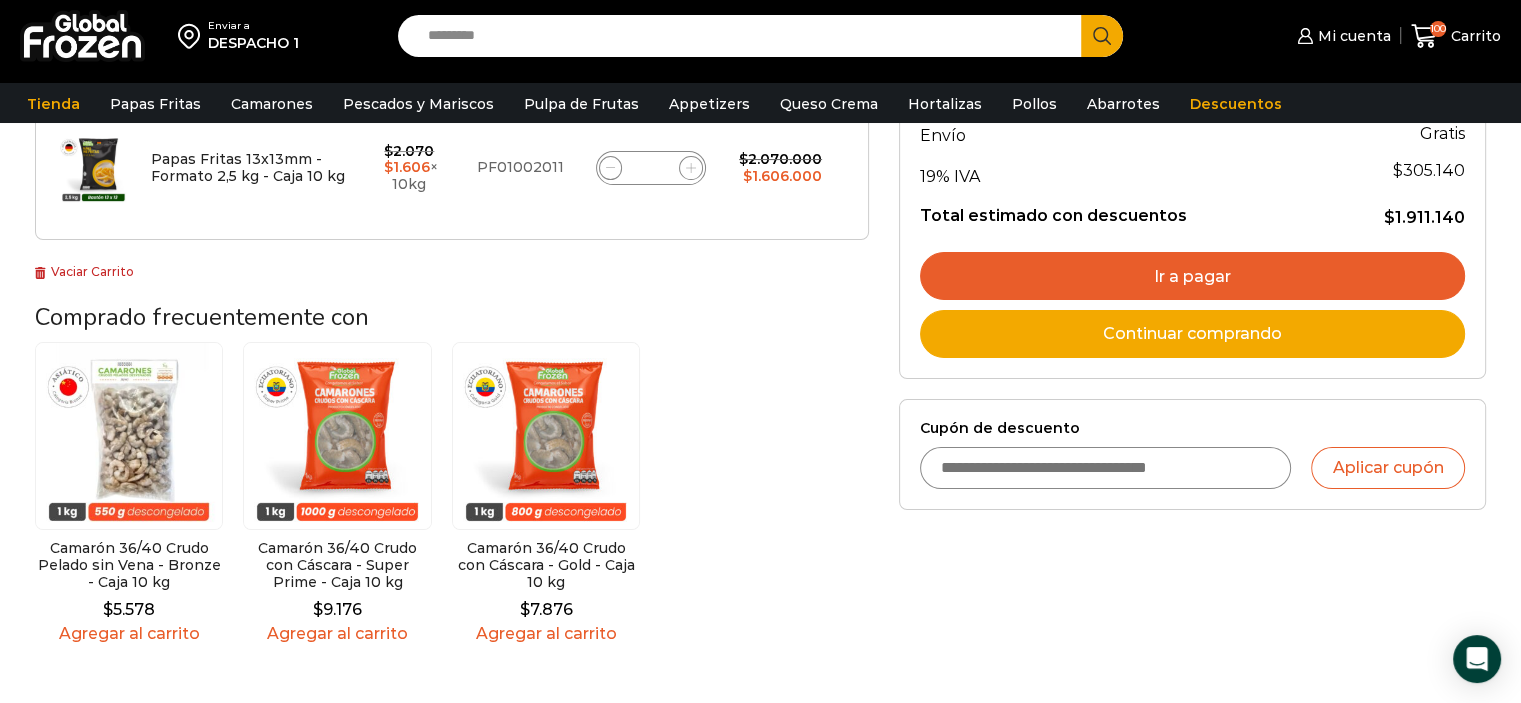 click on "Ir a pagar" at bounding box center (1192, 276) 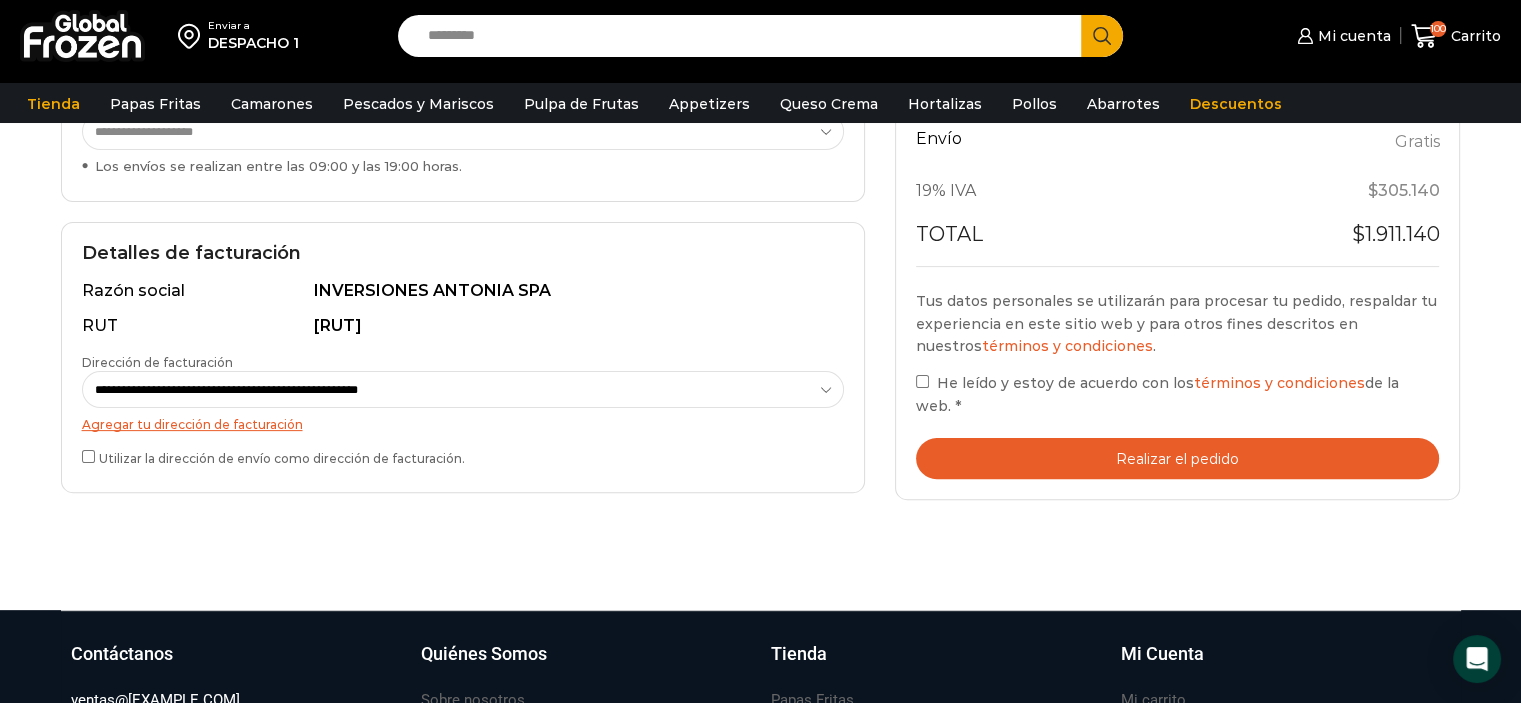 scroll, scrollTop: 500, scrollLeft: 0, axis: vertical 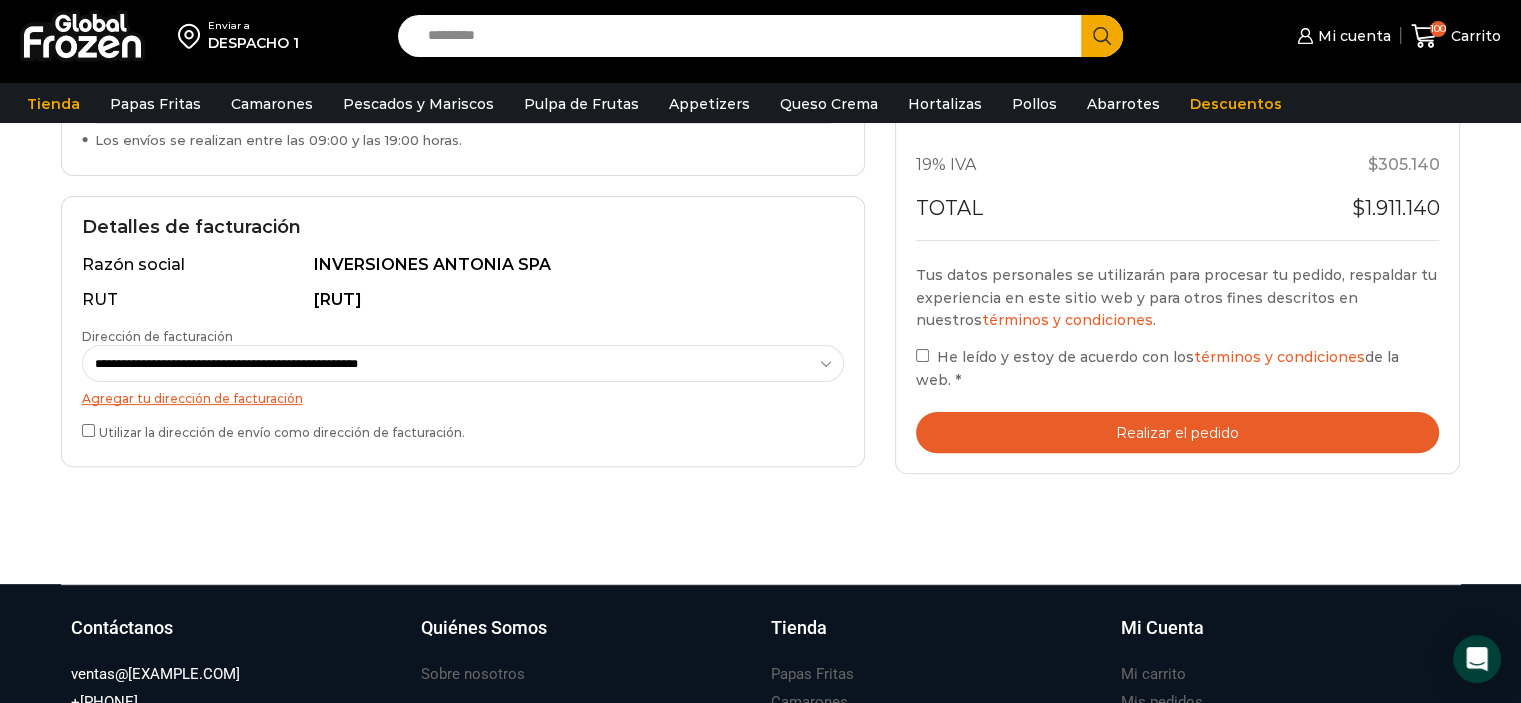 click on "He leído y estoy de acuerdo con los  términos y condiciones  de la web." at bounding box center (1157, 368) 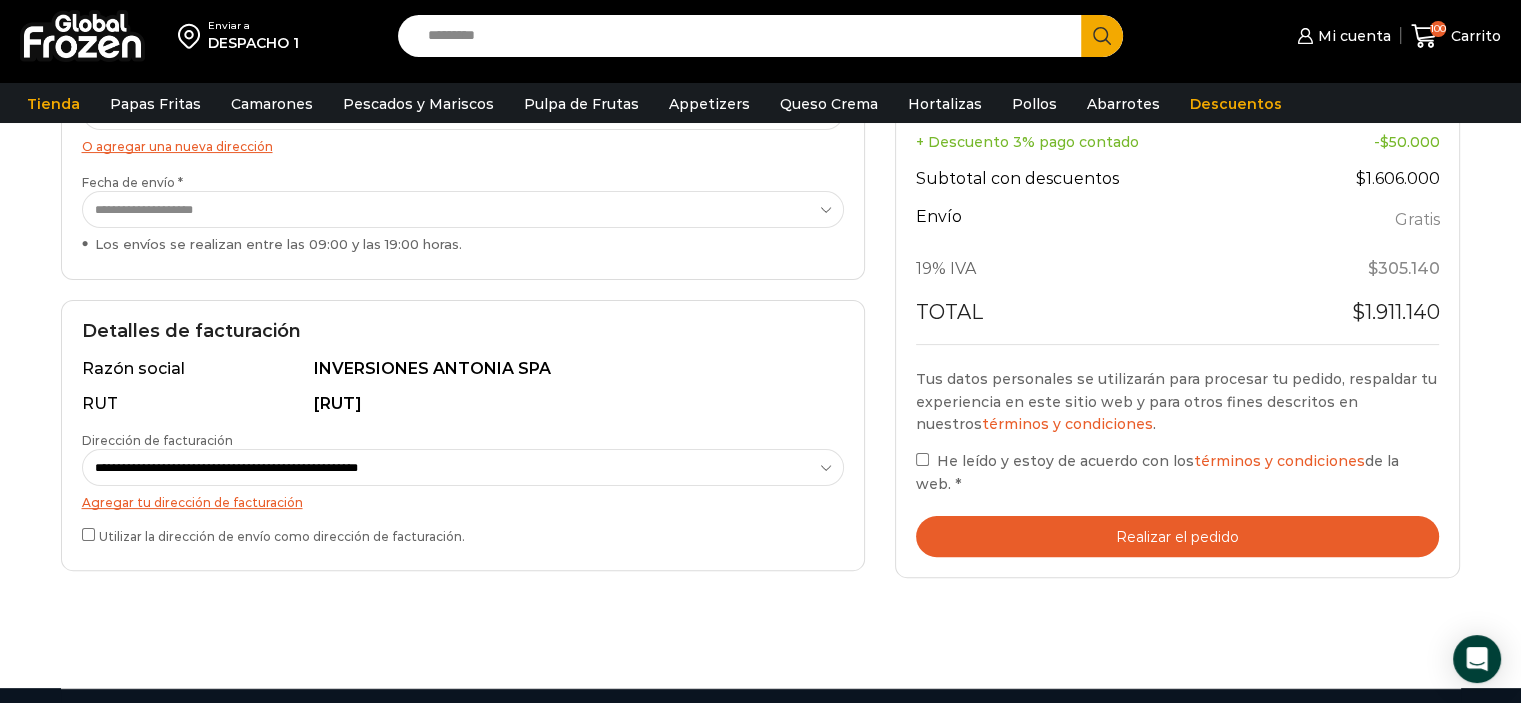 scroll, scrollTop: 400, scrollLeft: 0, axis: vertical 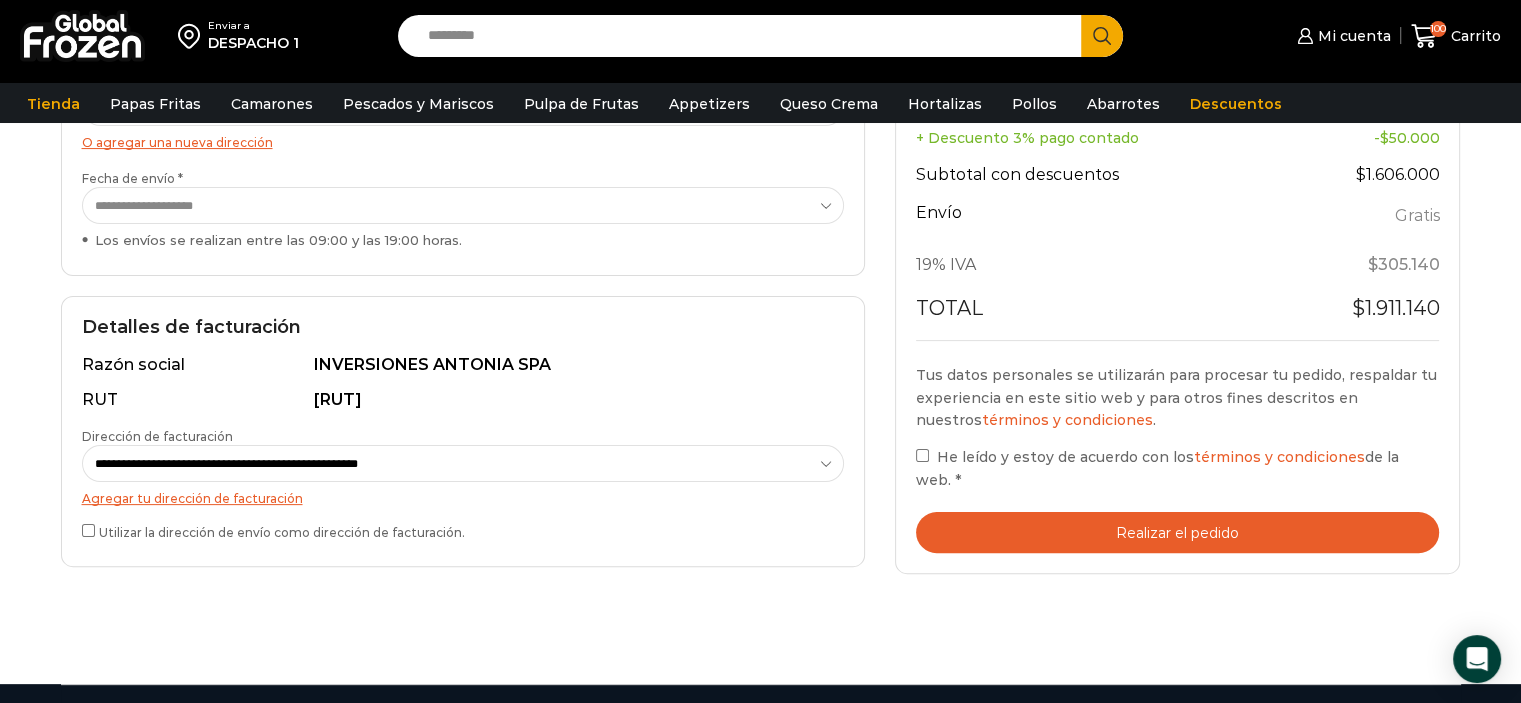 click on "Realizar el pedido" at bounding box center [1178, 532] 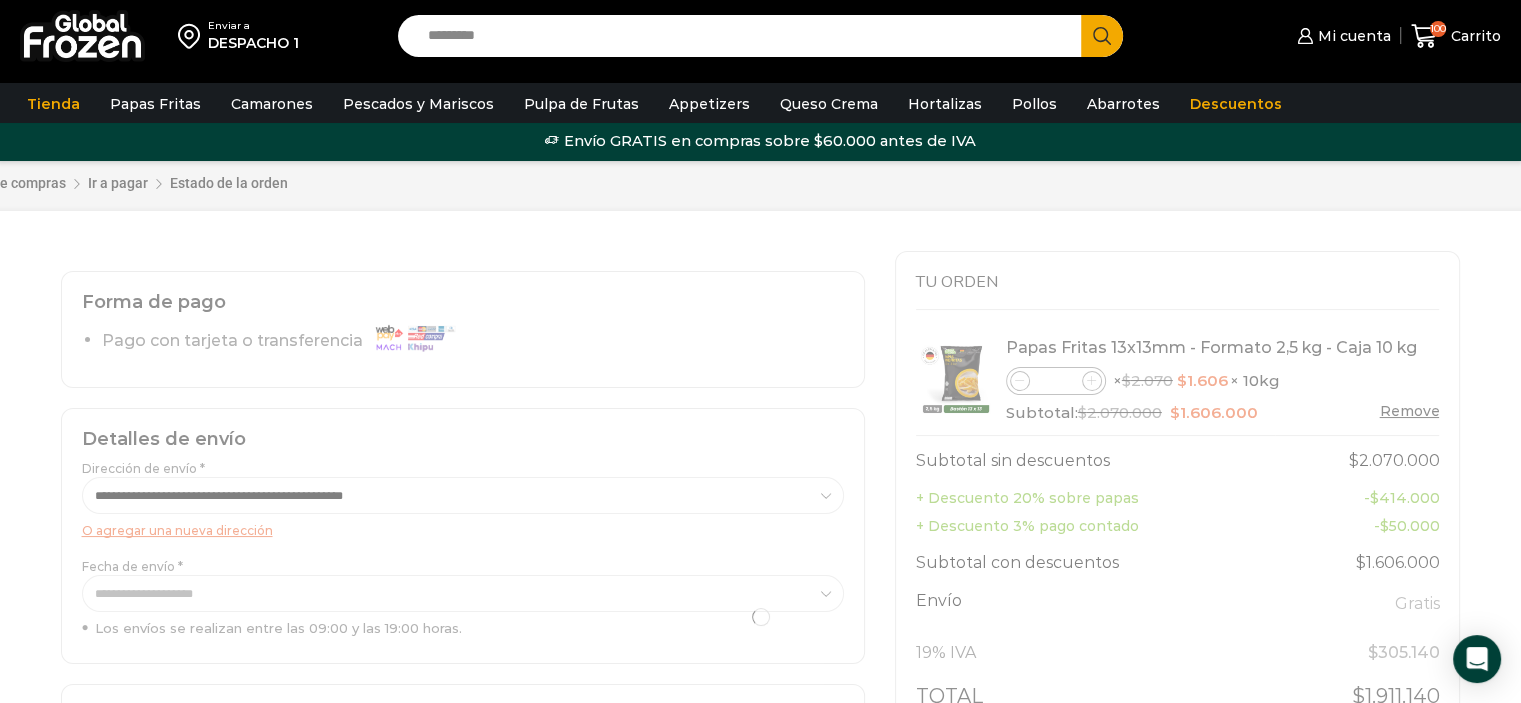 scroll, scrollTop: 0, scrollLeft: 0, axis: both 